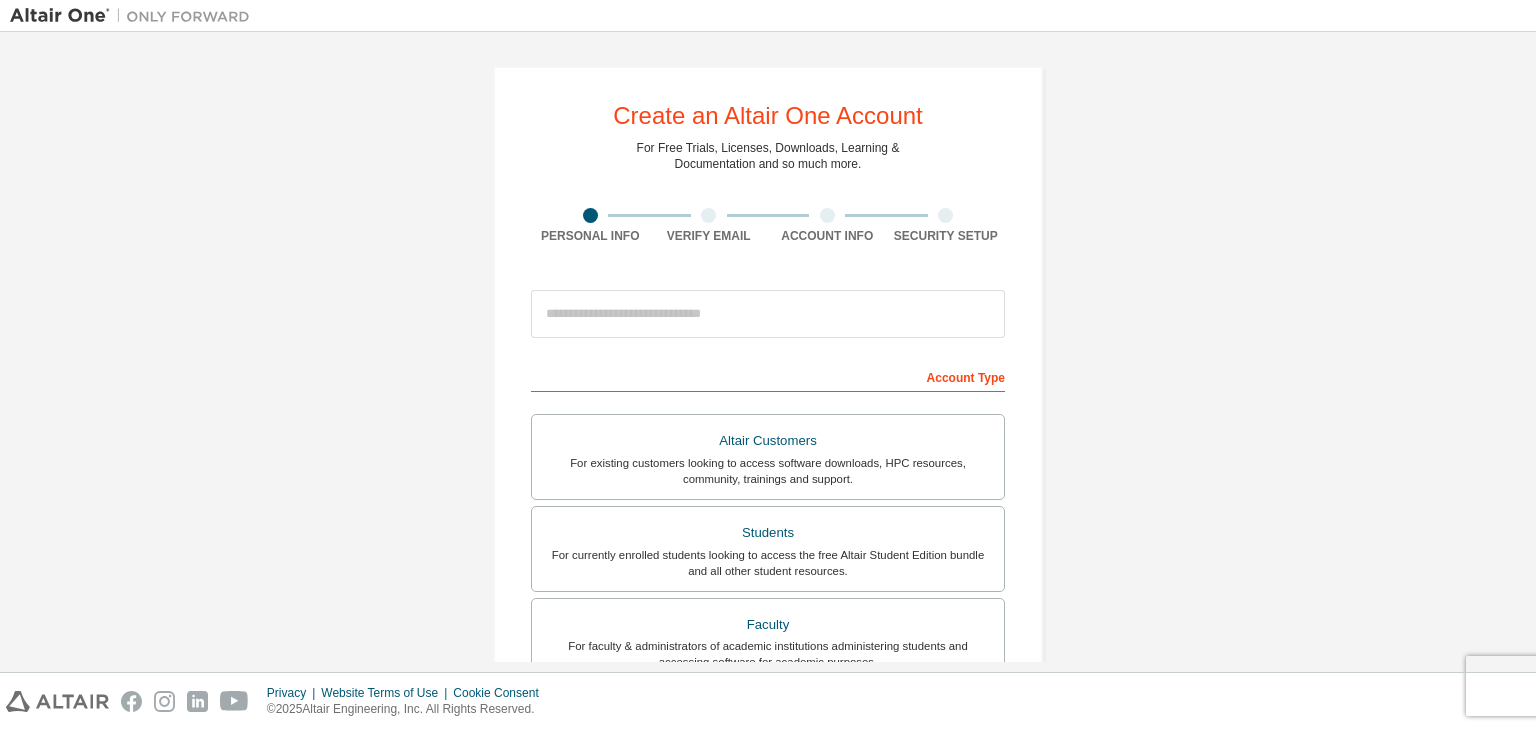 scroll, scrollTop: 0, scrollLeft: 0, axis: both 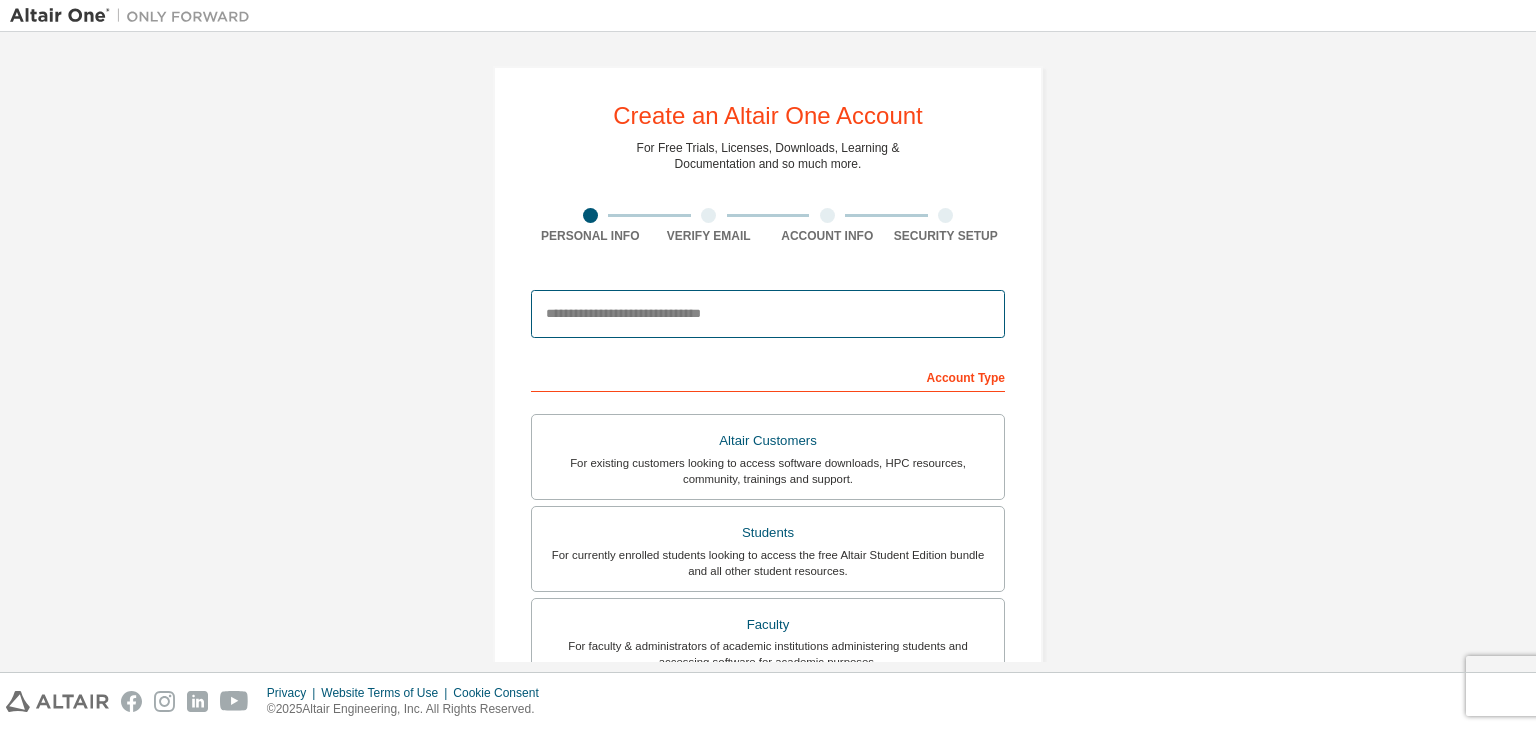 click at bounding box center [768, 314] 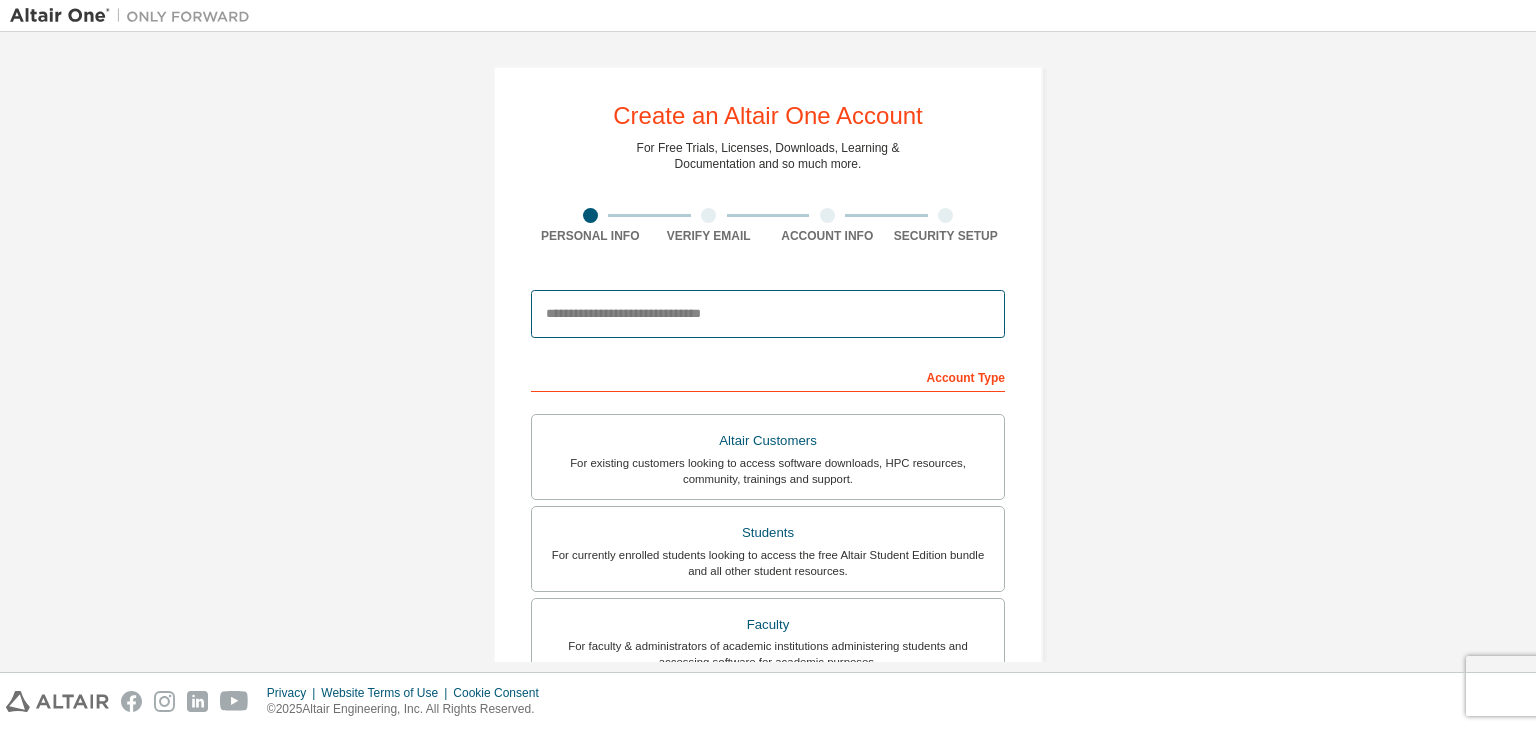 paste on "**********" 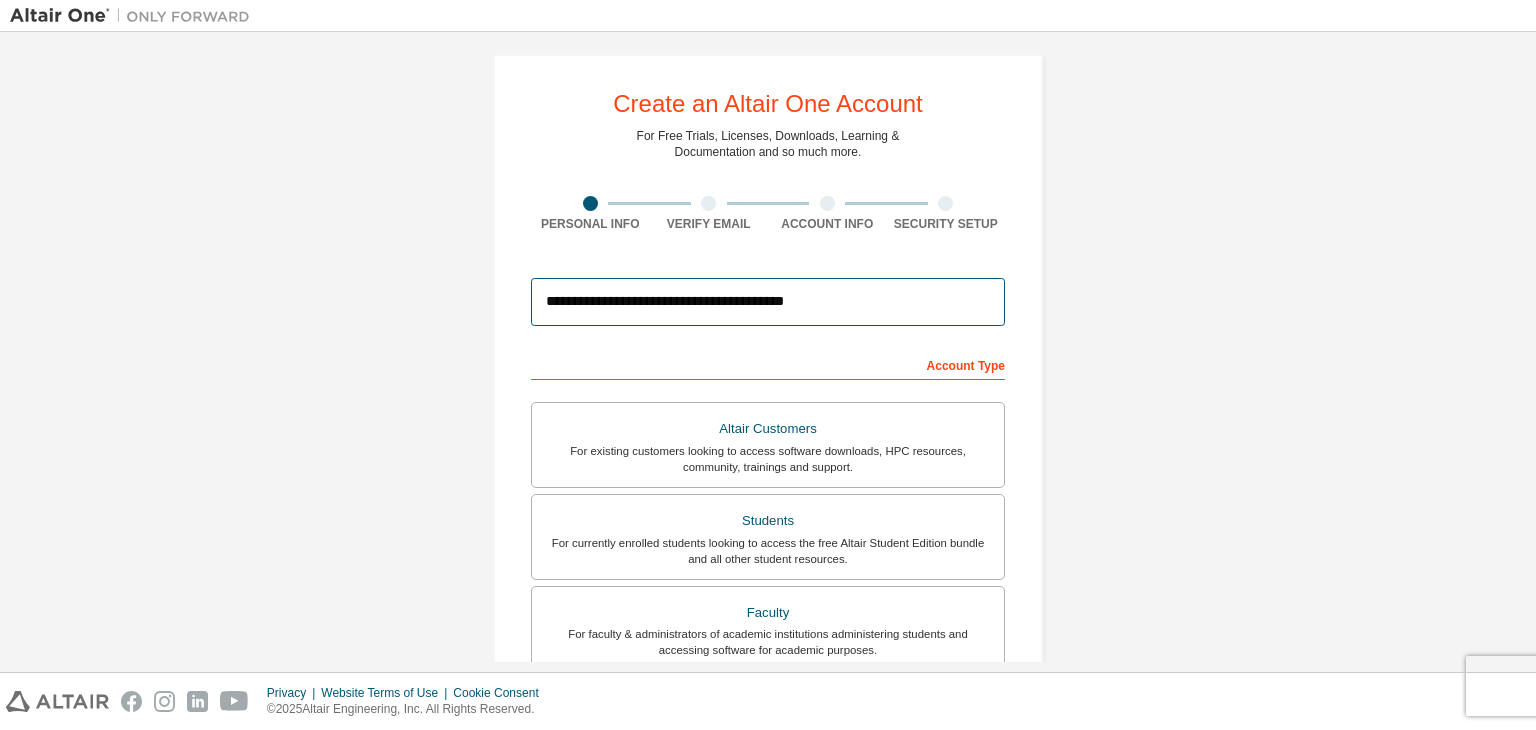 scroll, scrollTop: 0, scrollLeft: 0, axis: both 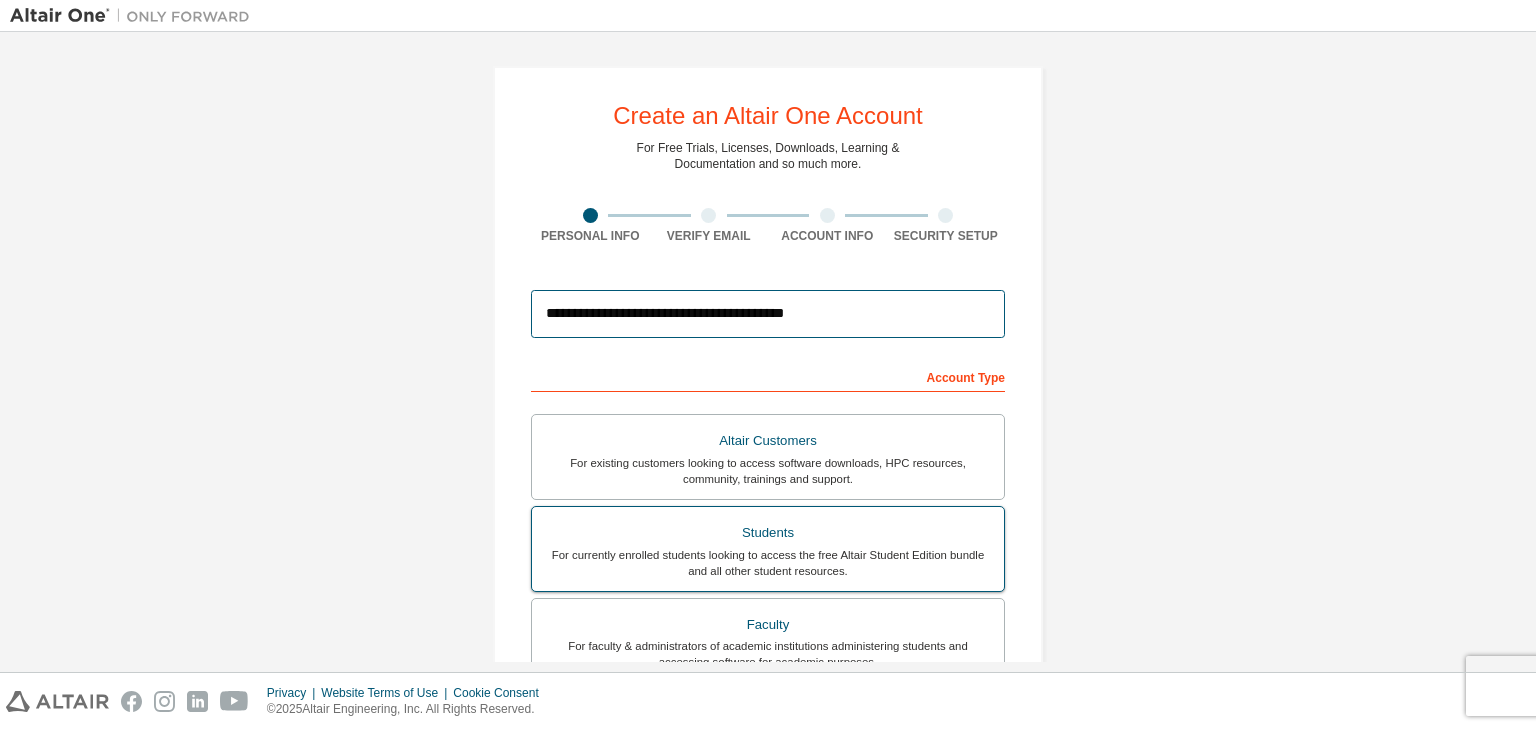 type on "**********" 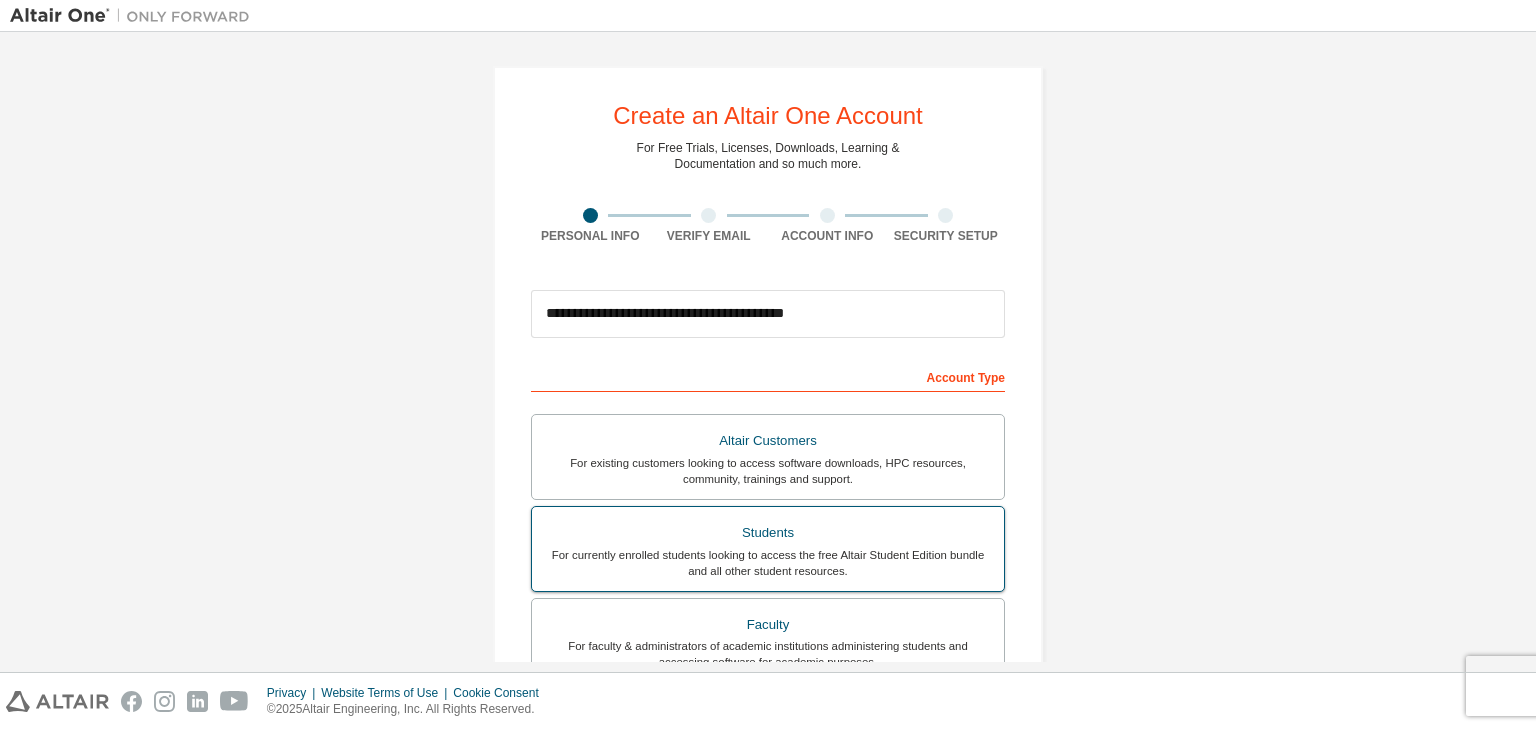 click on "For currently enrolled students looking to access the free Altair Student Edition bundle and all other student resources." at bounding box center (768, 563) 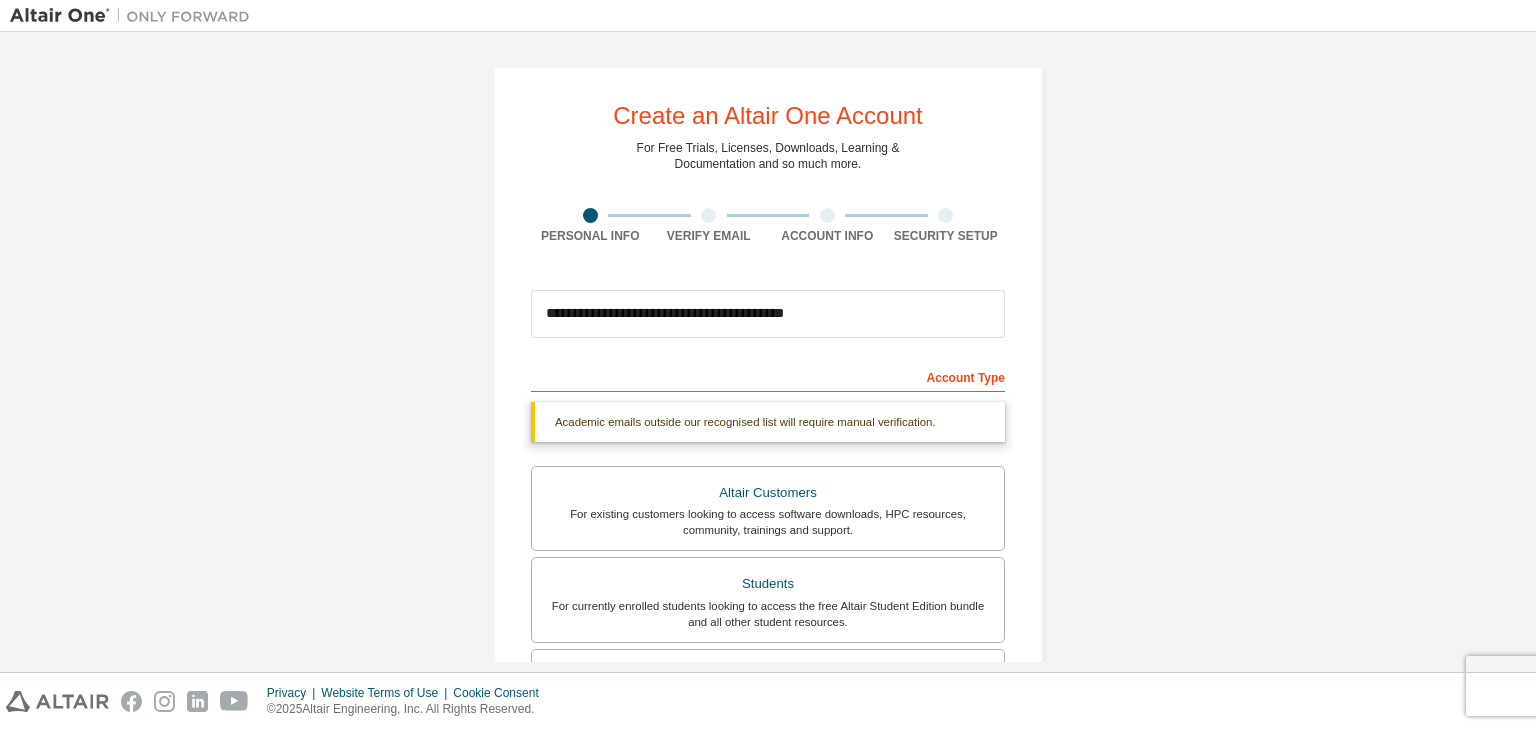 click on "Account Type" at bounding box center (768, 376) 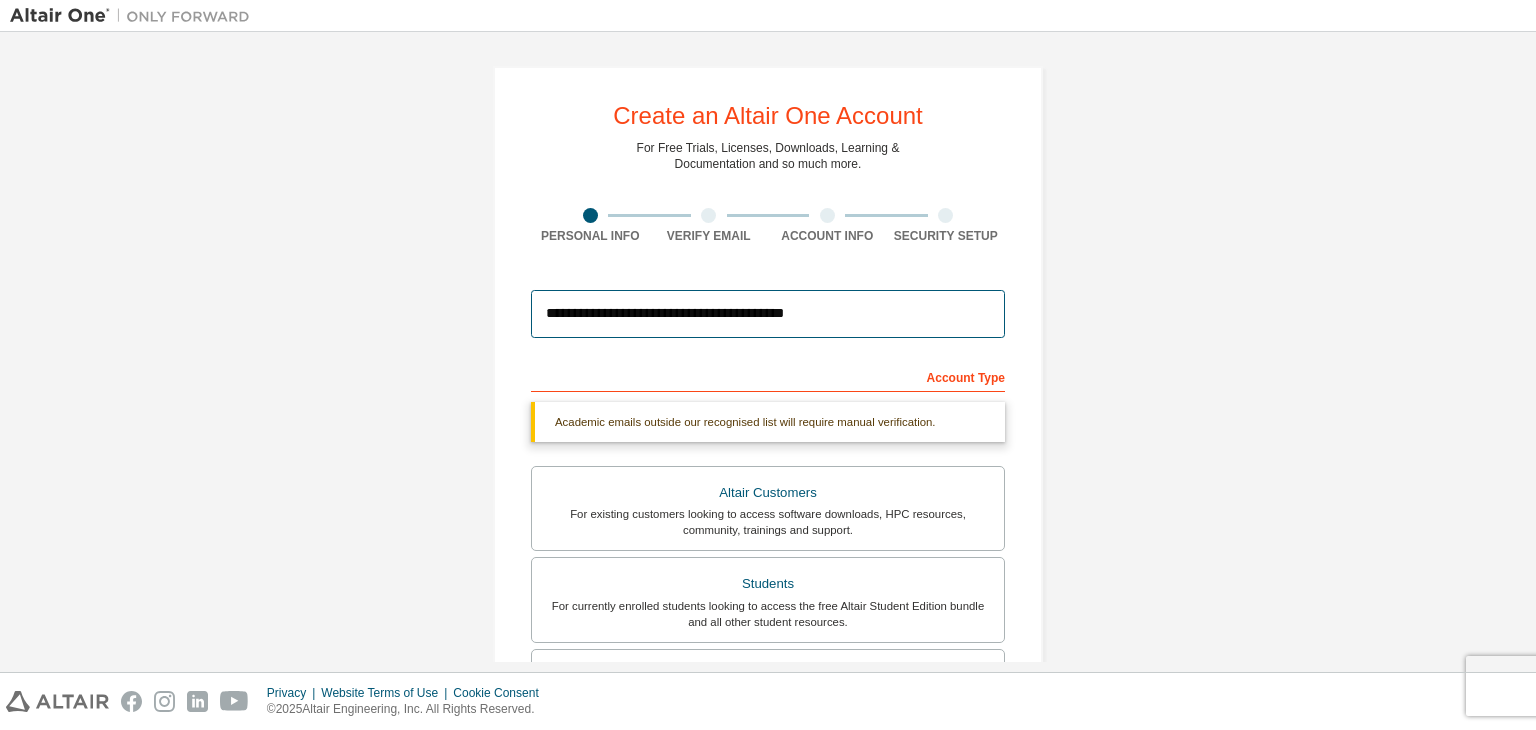 click on "**********" at bounding box center (768, 314) 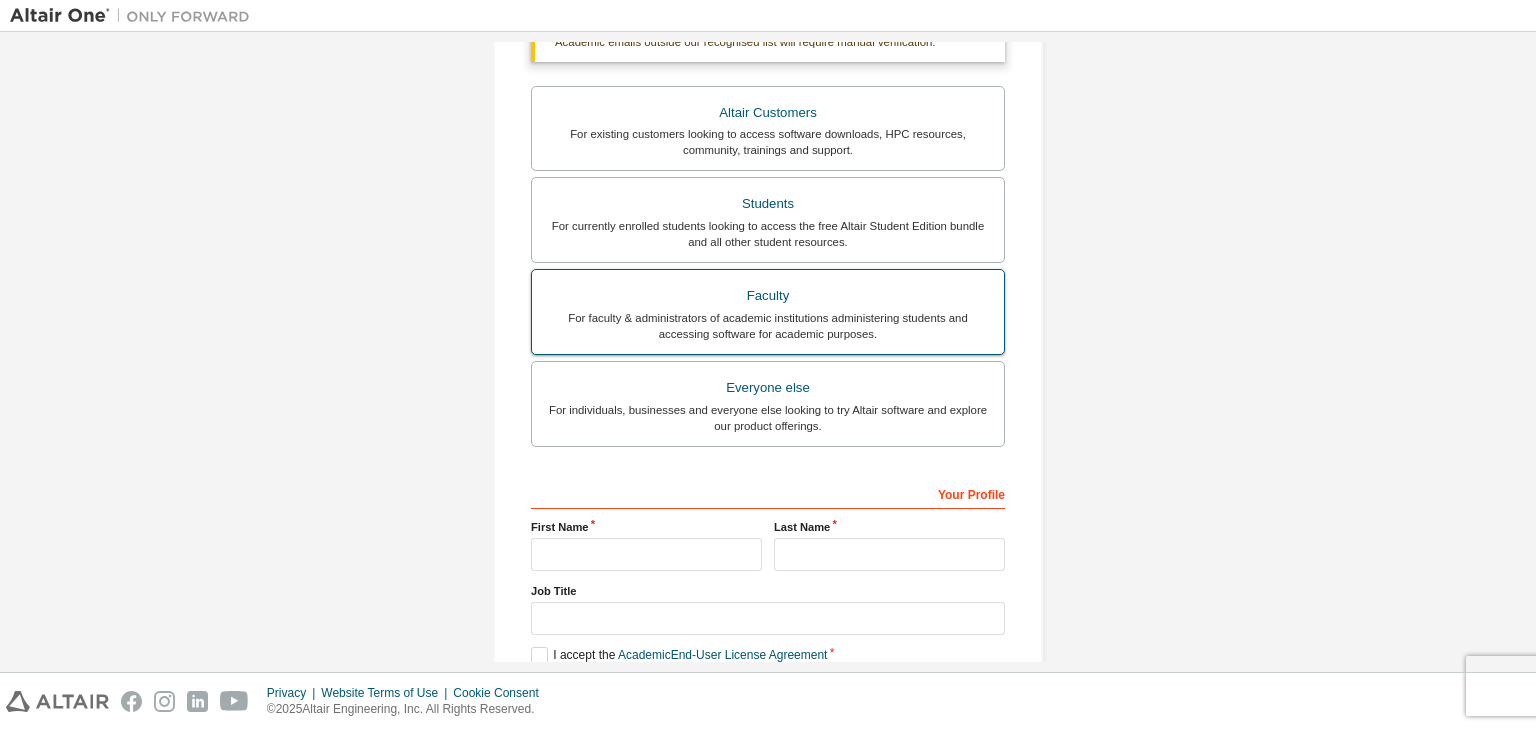 scroll, scrollTop: 487, scrollLeft: 0, axis: vertical 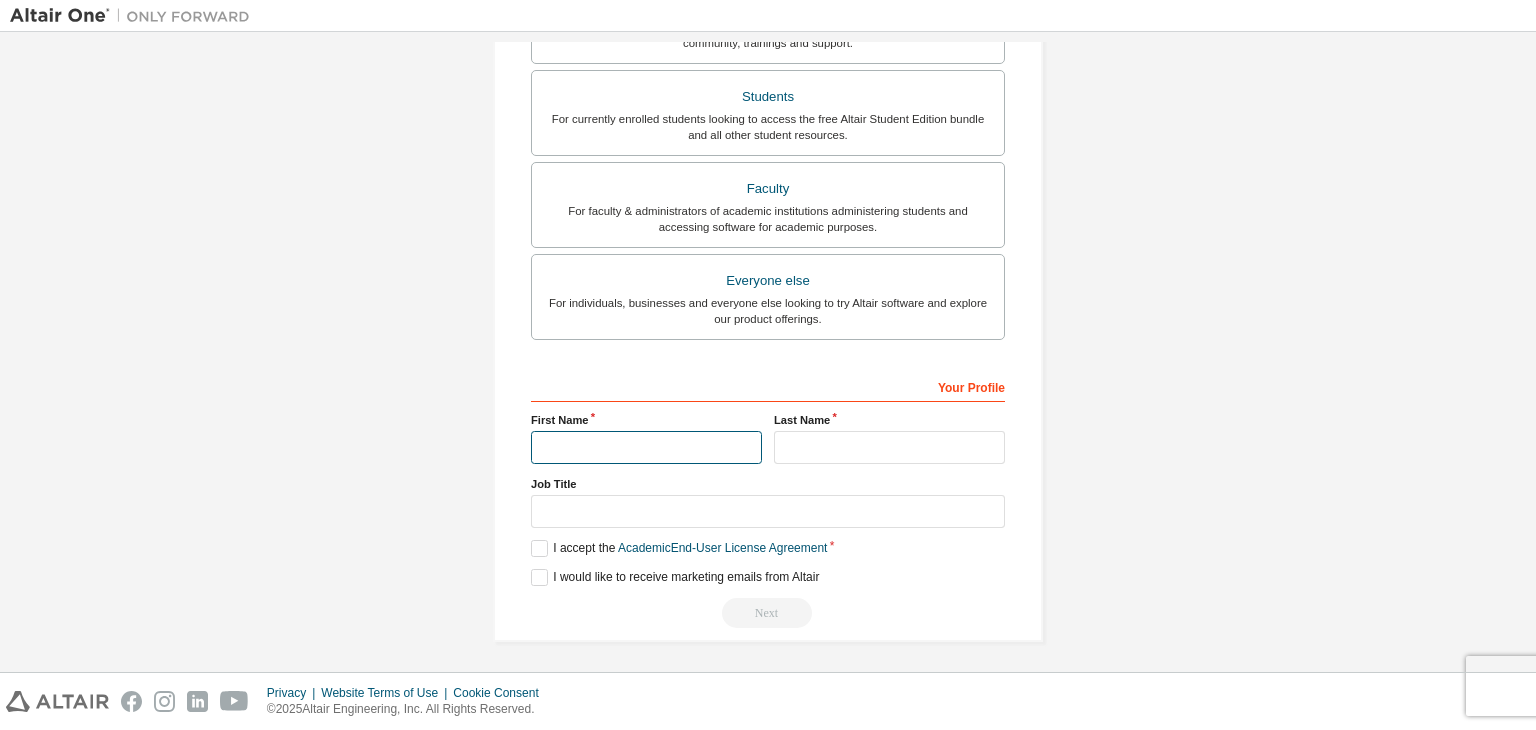 click at bounding box center [646, 447] 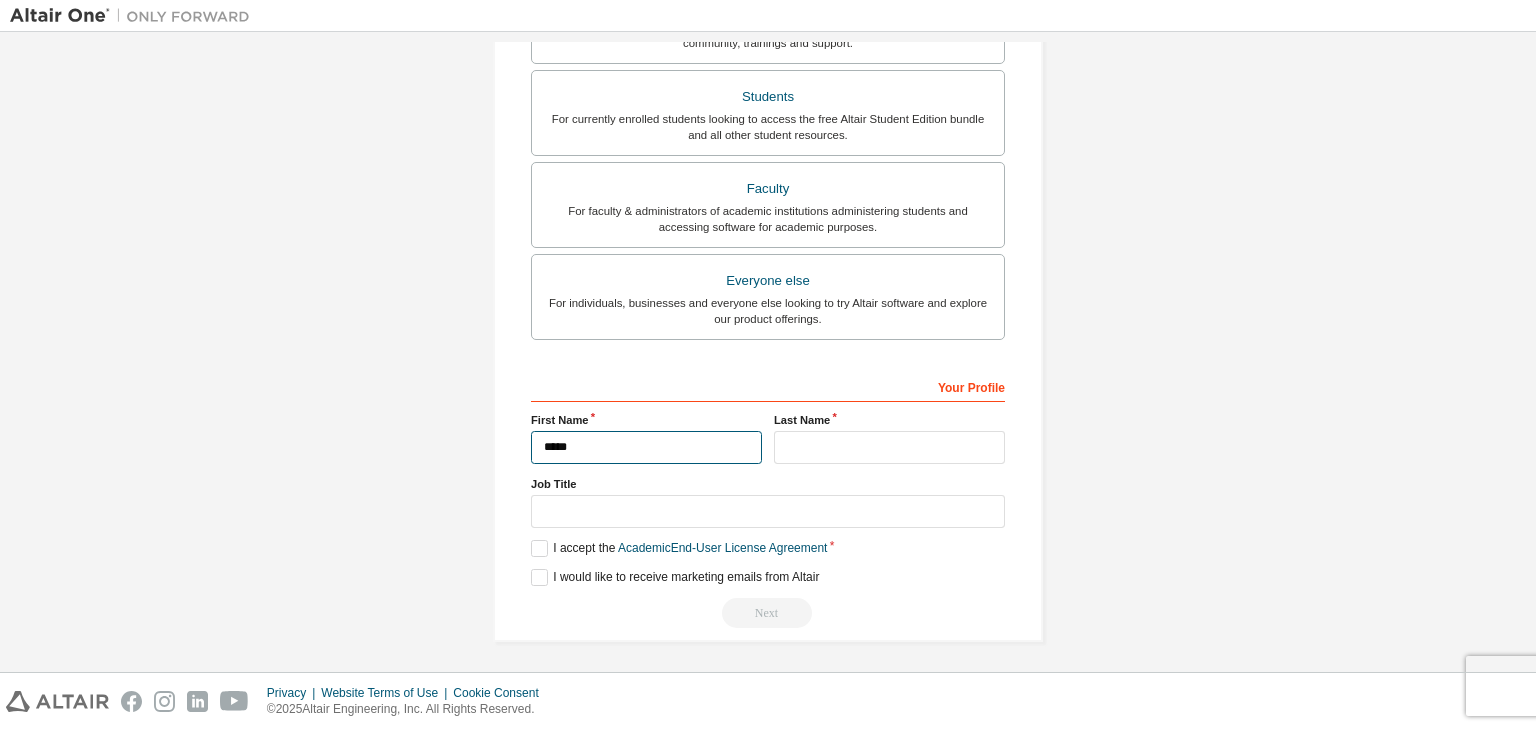 type on "*****" 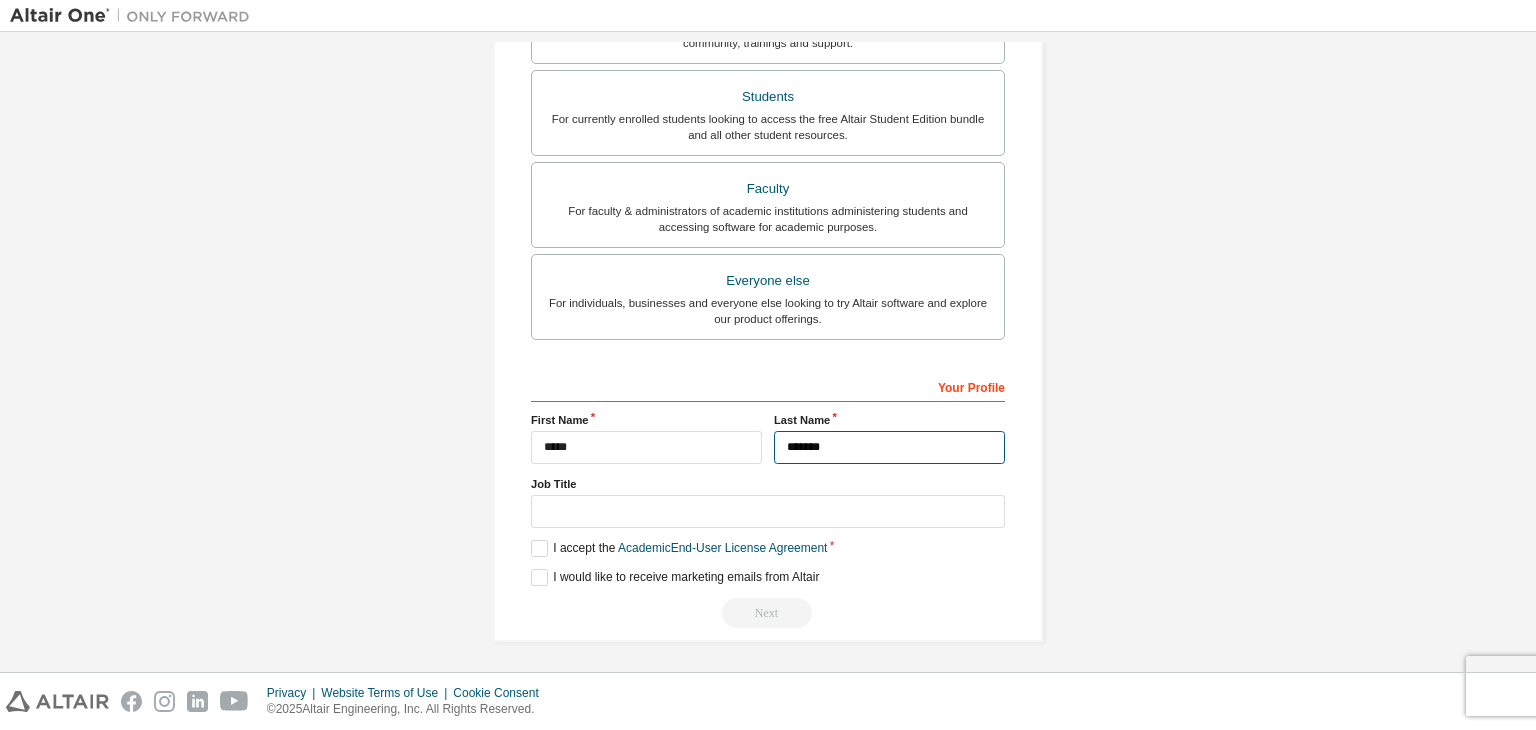 type on "*******" 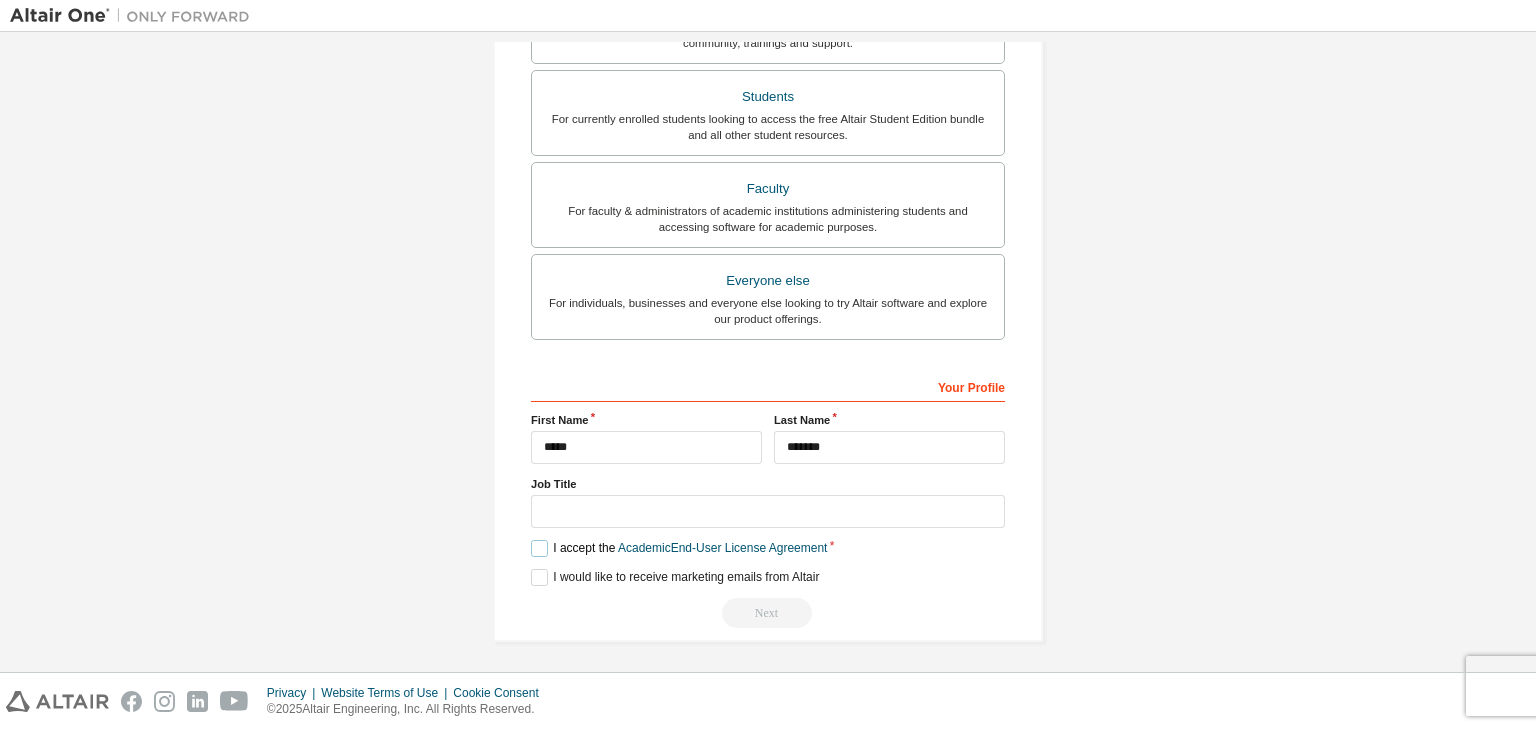 click on "I accept the   Academic   End-User License Agreement" at bounding box center (679, 548) 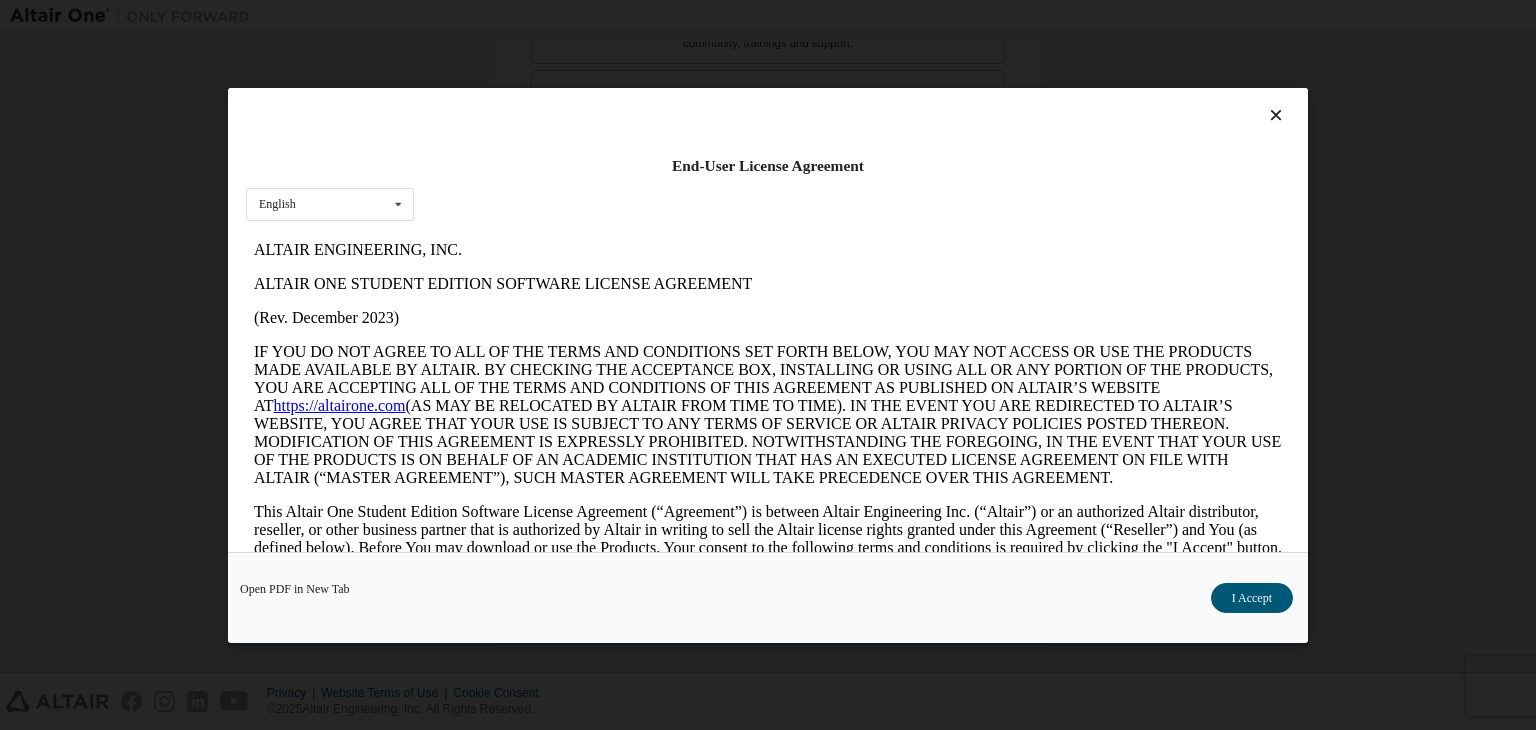 scroll, scrollTop: 0, scrollLeft: 0, axis: both 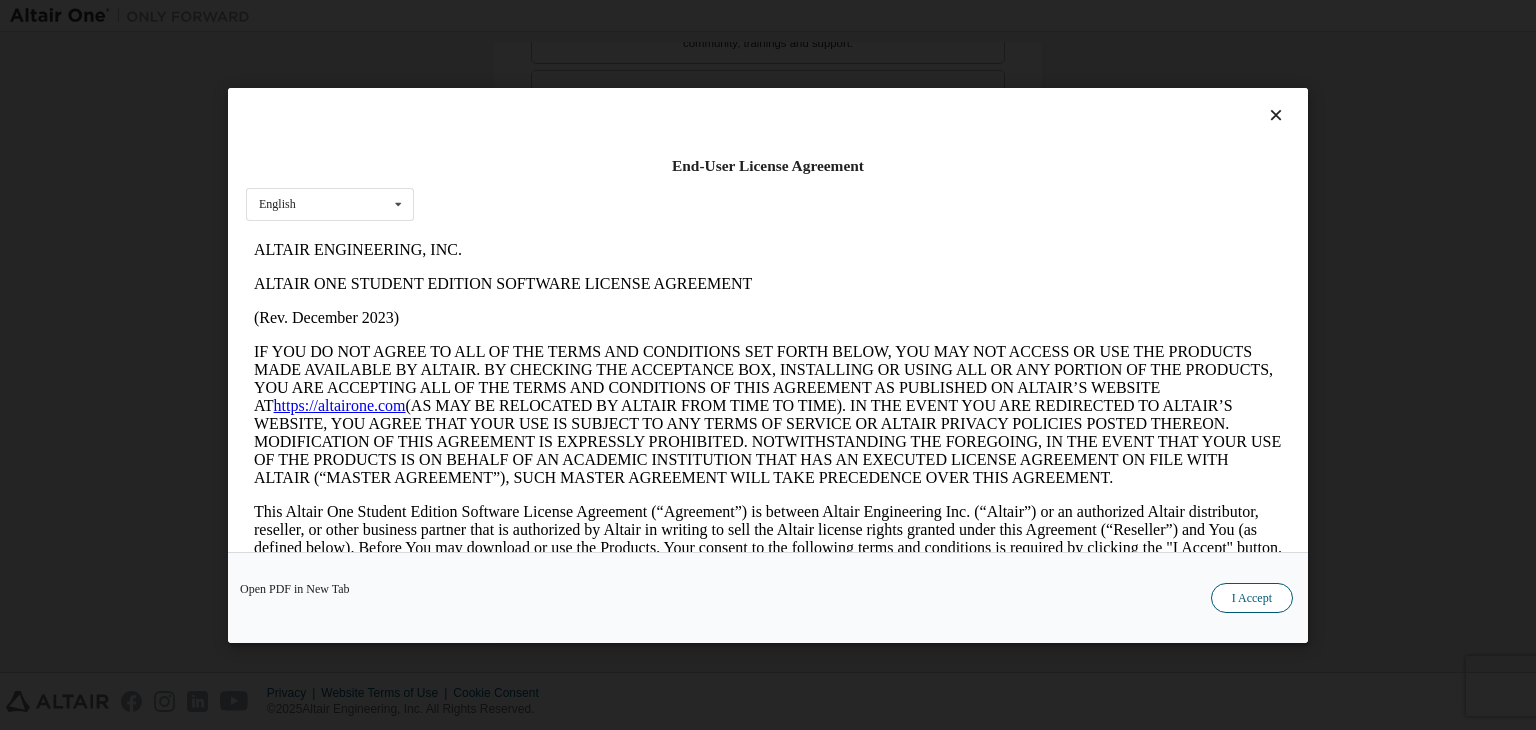 click on "I Accept" at bounding box center (1252, 598) 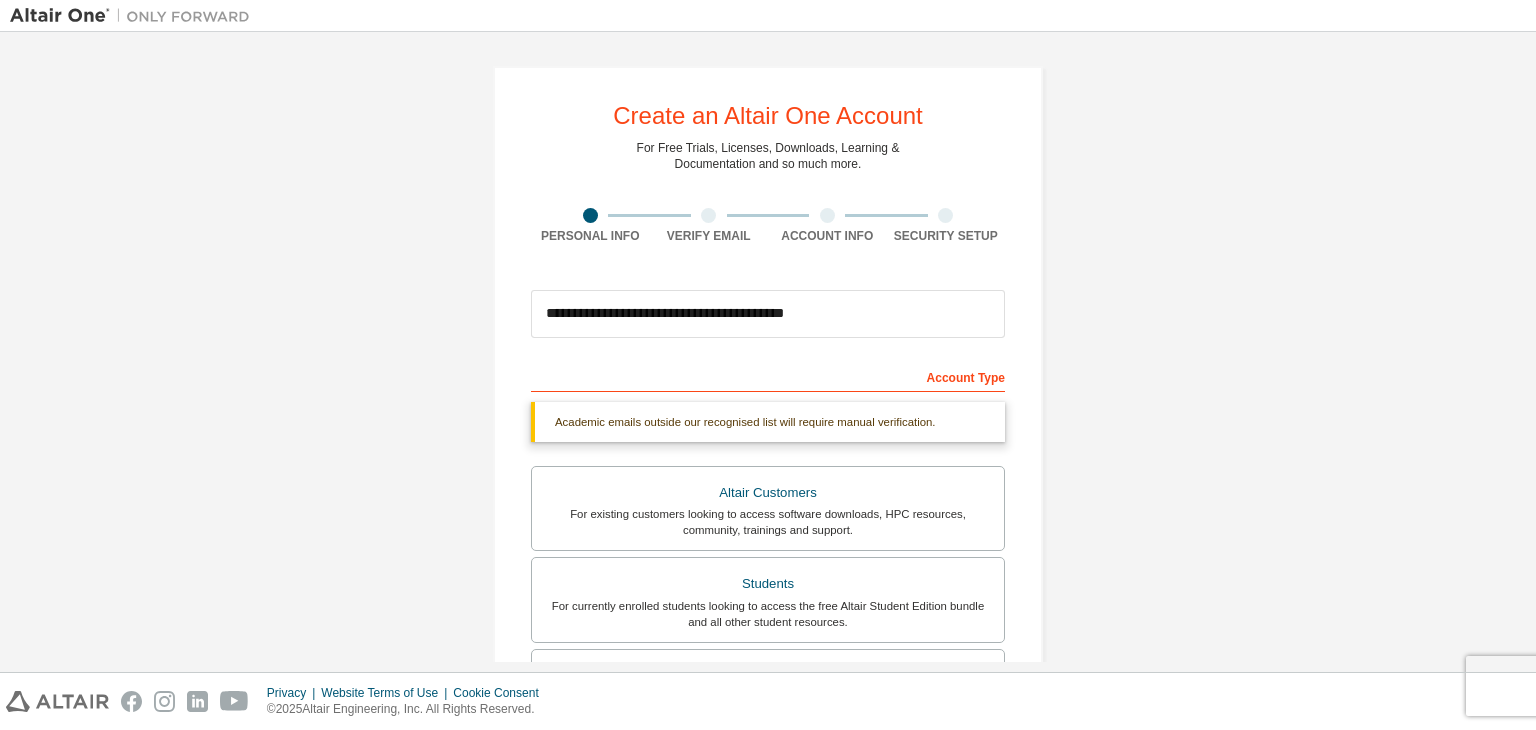 scroll, scrollTop: 0, scrollLeft: 0, axis: both 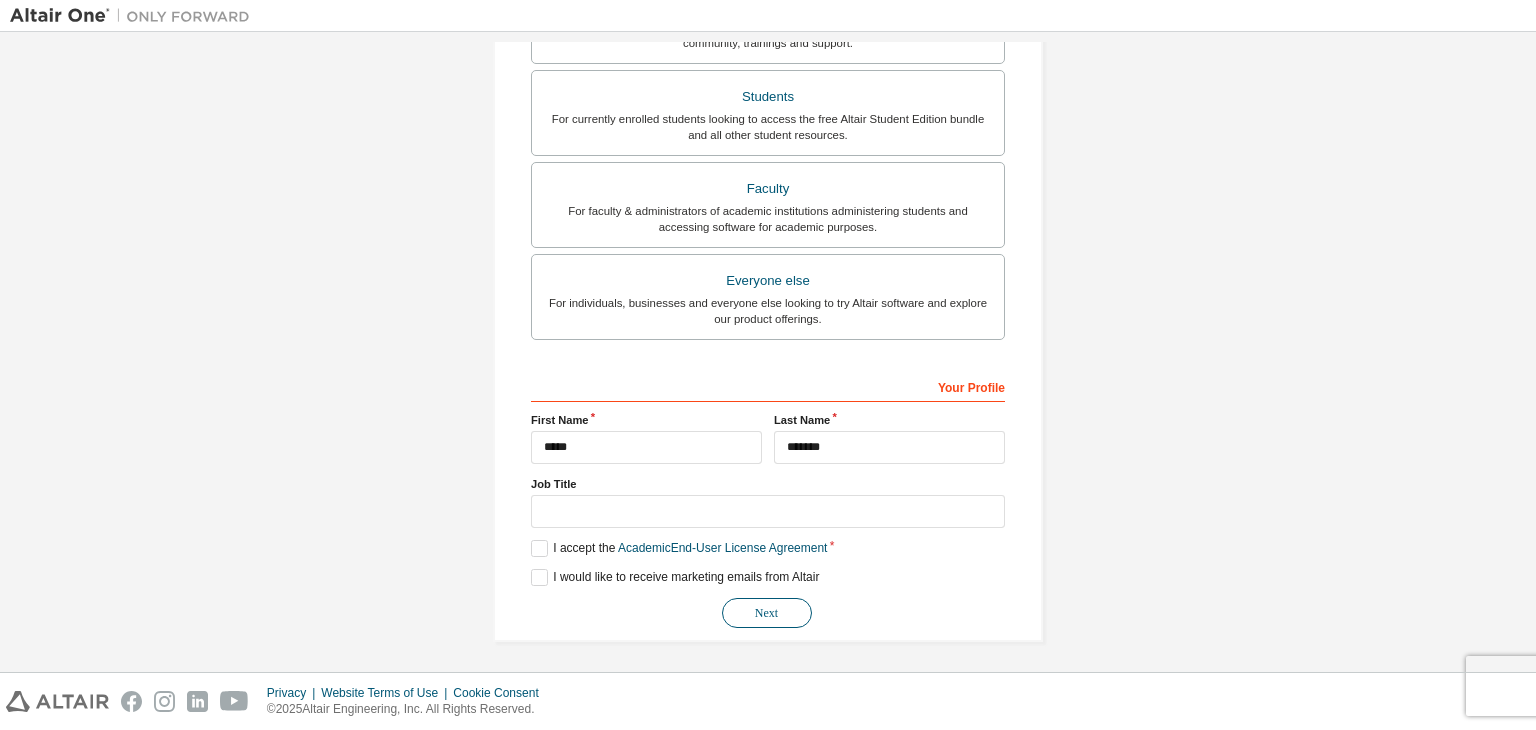 click on "Next" at bounding box center [767, 613] 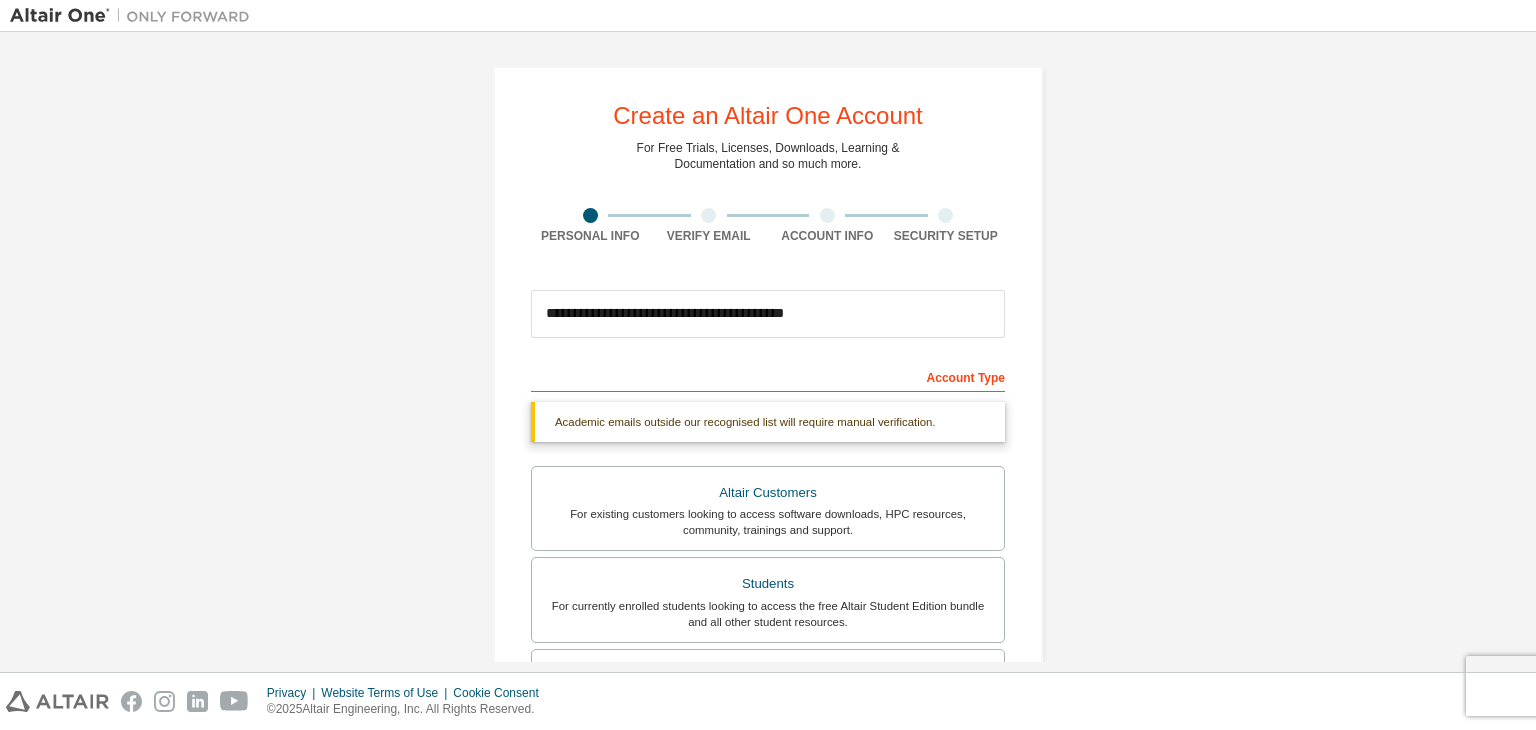 scroll, scrollTop: 0, scrollLeft: 0, axis: both 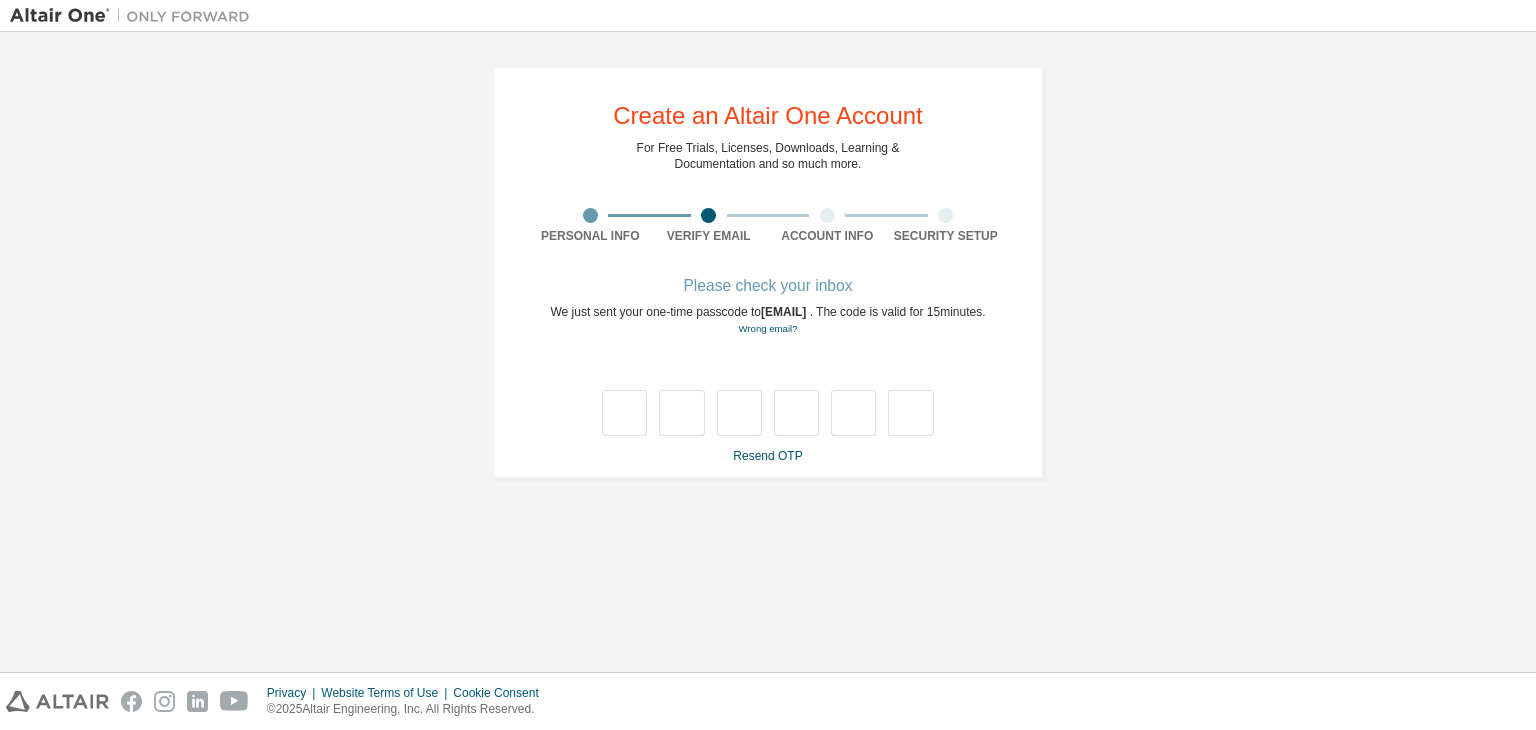 type on "*" 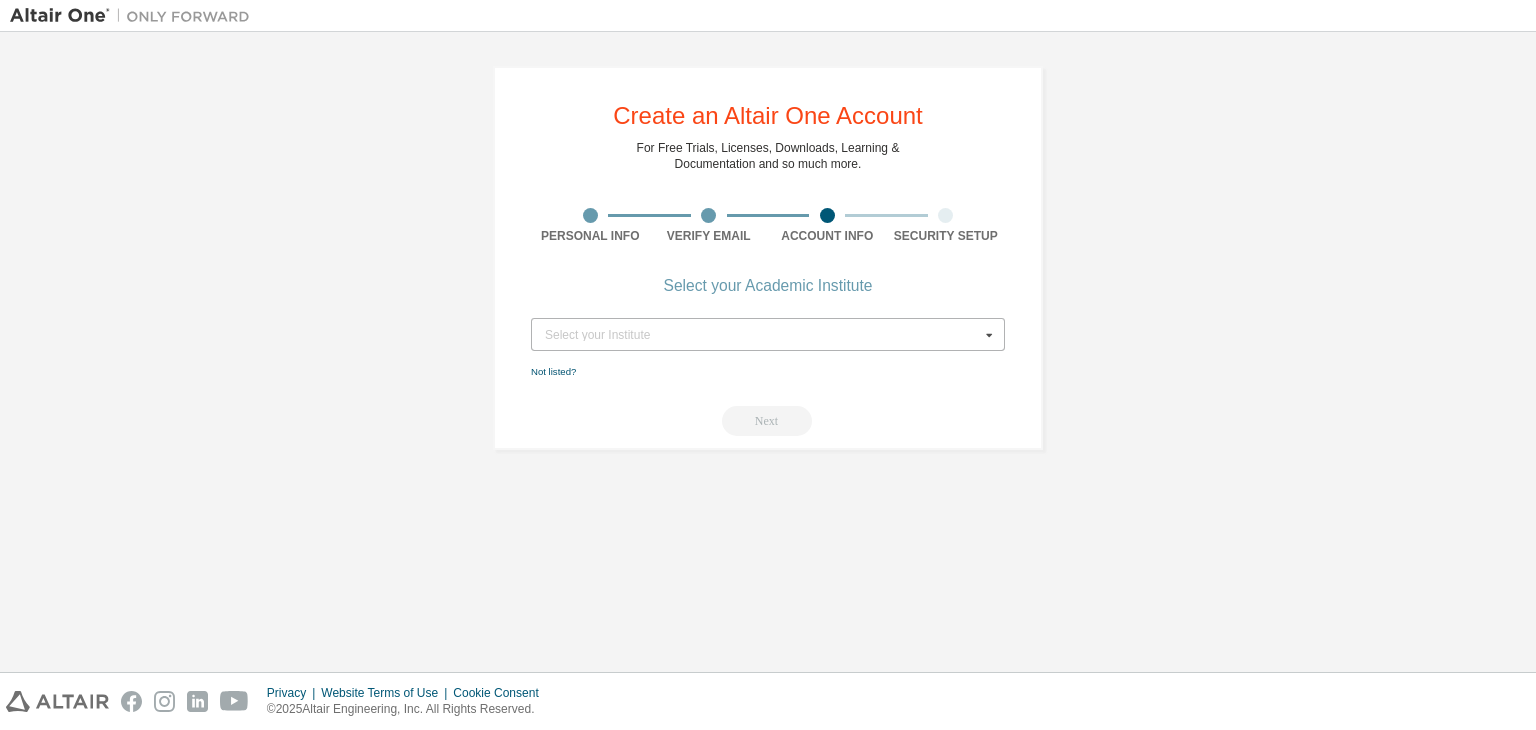 click on "Select your Institute" at bounding box center [762, 335] 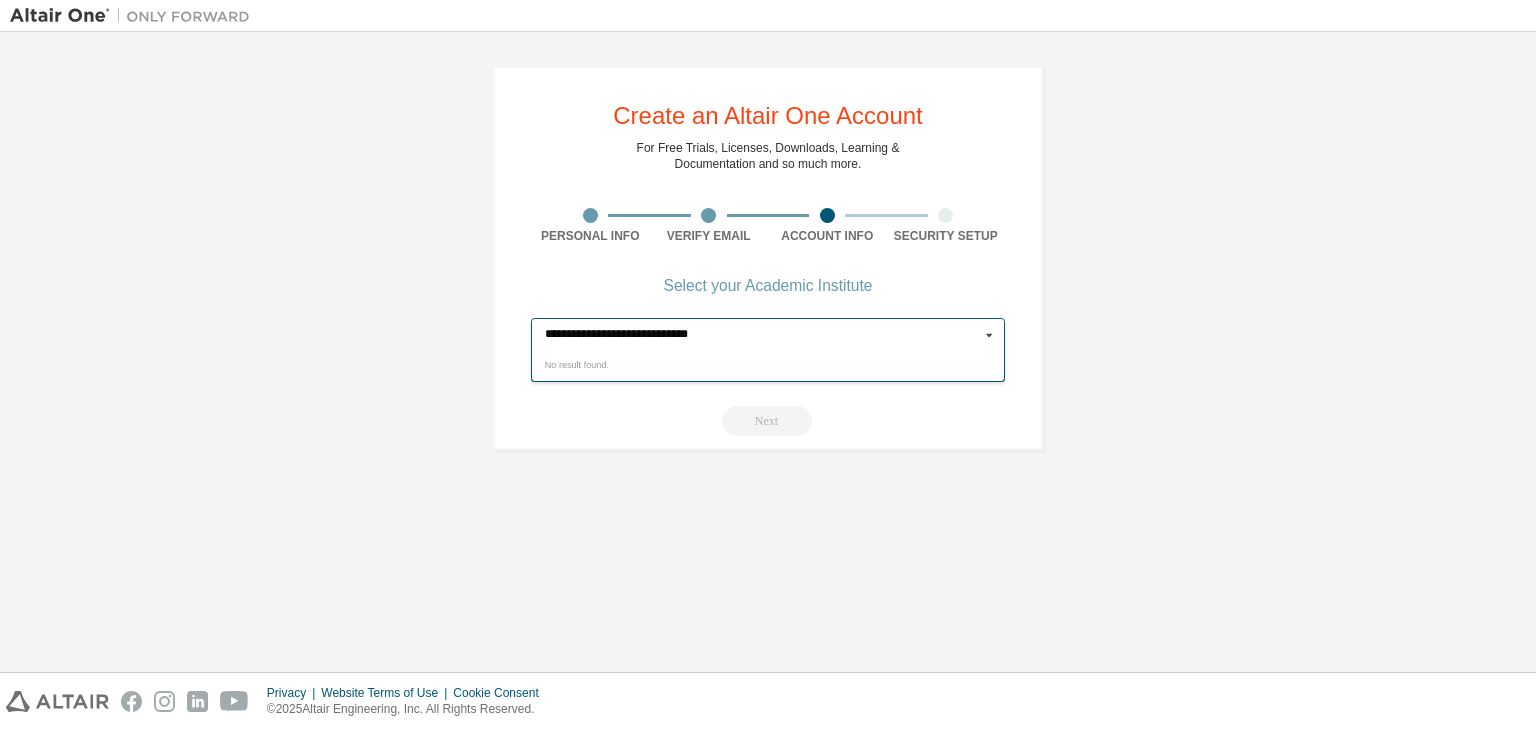 type on "**********" 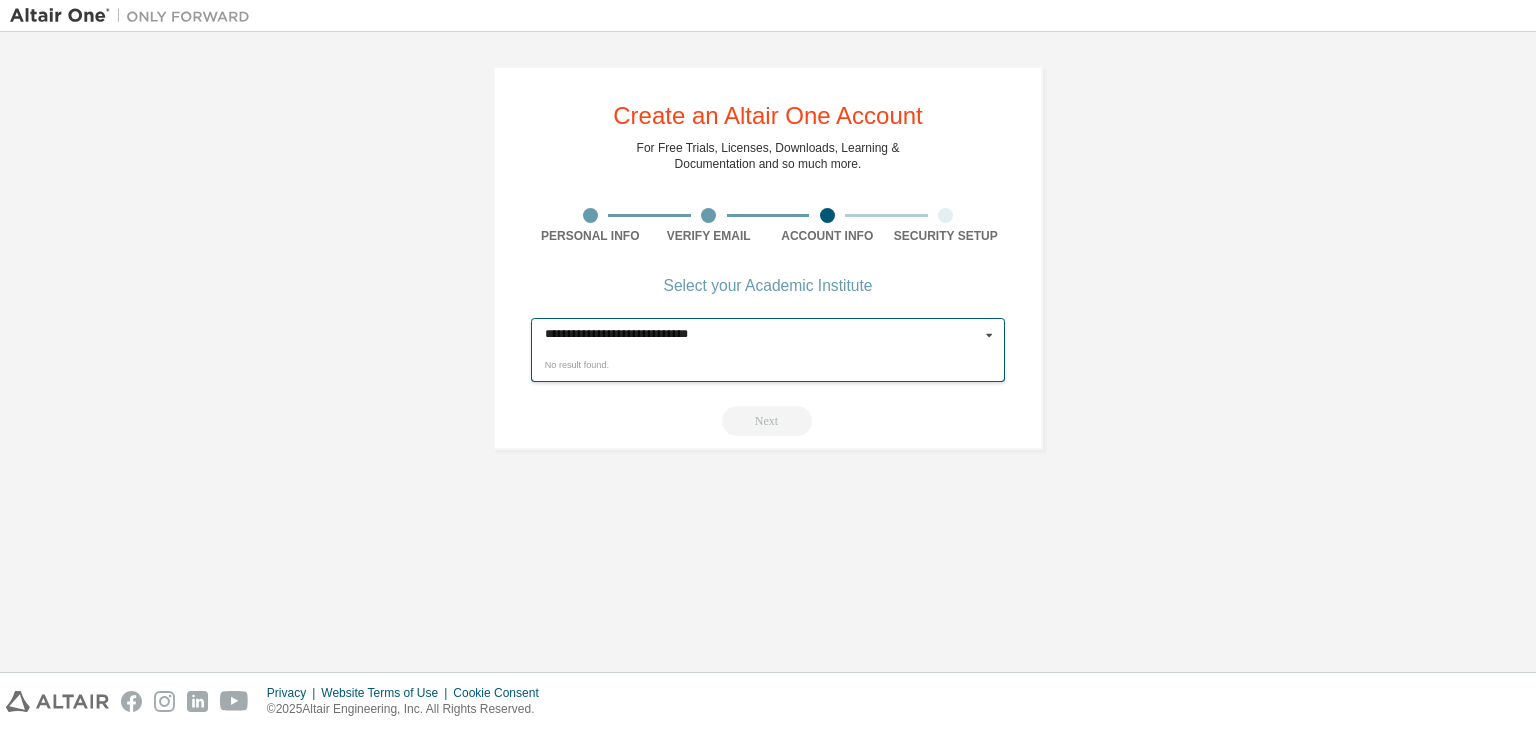 type 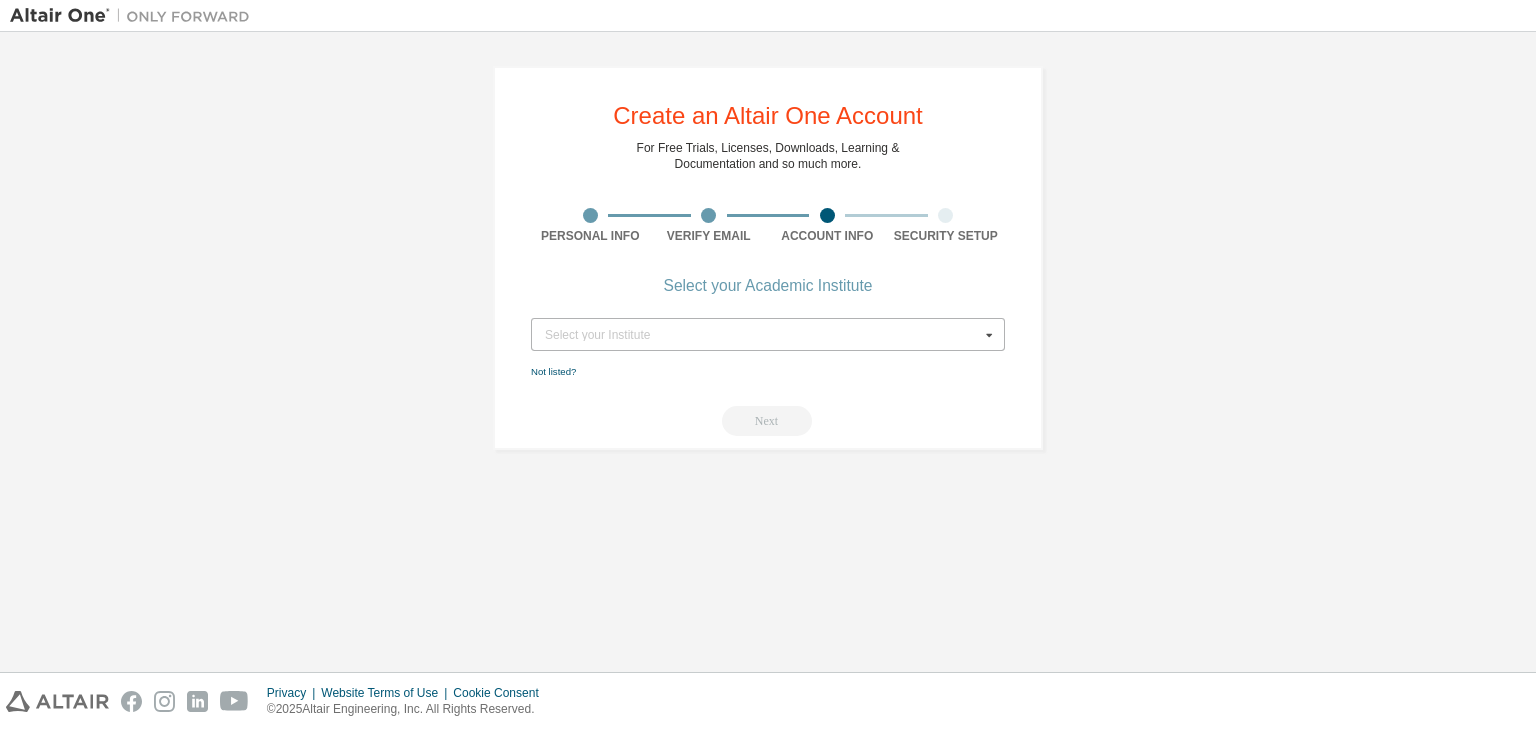 click on "Create an Altair One Account For Free Trials, Licenses, Downloads, Learning & Documentation and so much more. Personal Info Verify Email Account Info Security Setup Select your Academic Institute Select your Institute Kyushu University Arizona State University UPC - University Polytechnics of Catalunya Chiba University Seoul National University of Science and Technology The University of Tokyo Aalto University UNIVERSIDAD JAUME 1 University of Bremen Santa Catarina State University Centro Universitario FEI Universidade Federal de Sao Carlos Universidad Nacional de Ingeniería - UNI Universidad de Malaga Universidad Militar Nueva Granada University of Waikato presidency university, bangalore UNIVERSITE DU MANS Chitkara University George Washington University University of Maryland Baltimore County University of Florida Univ. of California Merced University of Alabama McGill University University of Illinois Urbana-Champaign Lehigh University University of Toronto Coventry University Syracuse University UNIFEI" at bounding box center (768, 258) 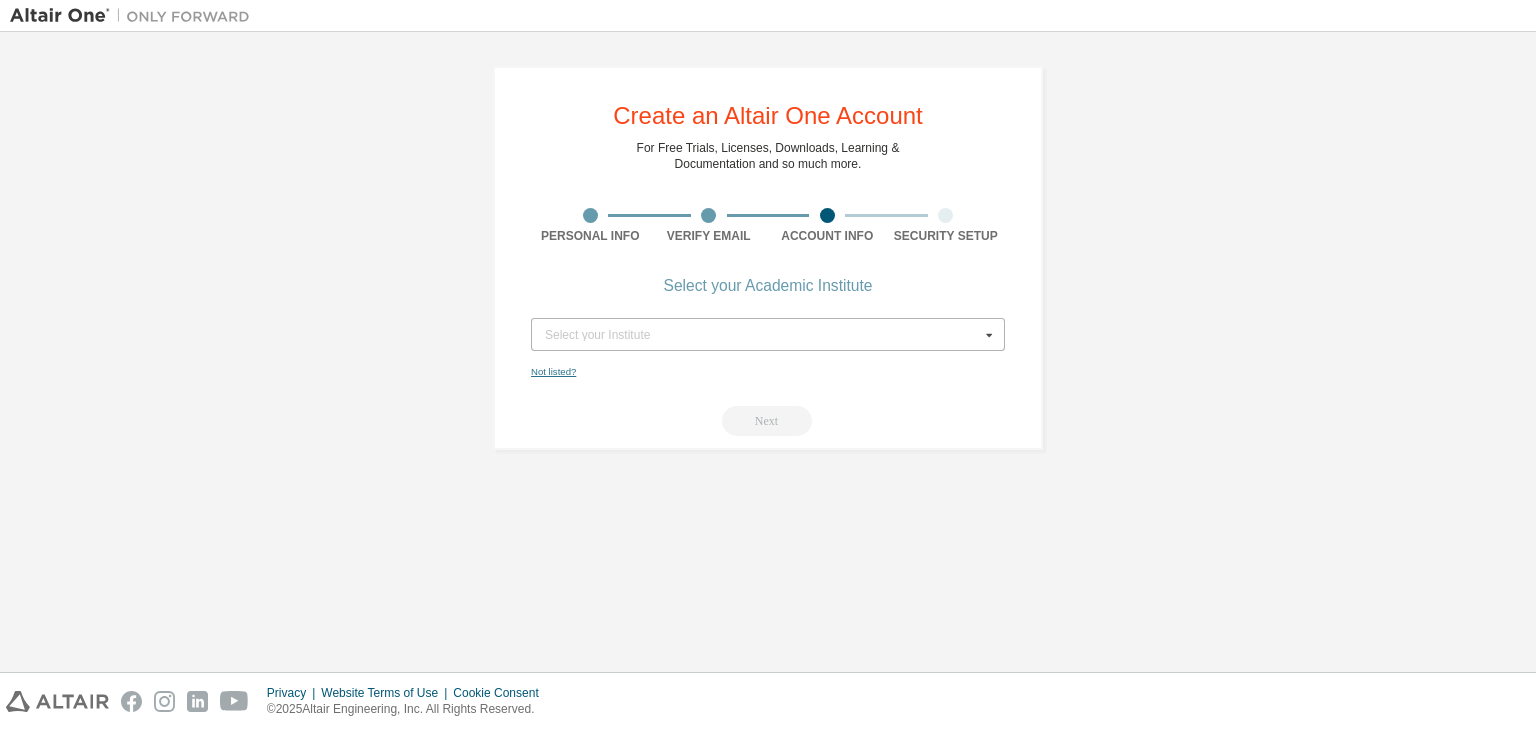 click on "Not listed?" at bounding box center [553, 371] 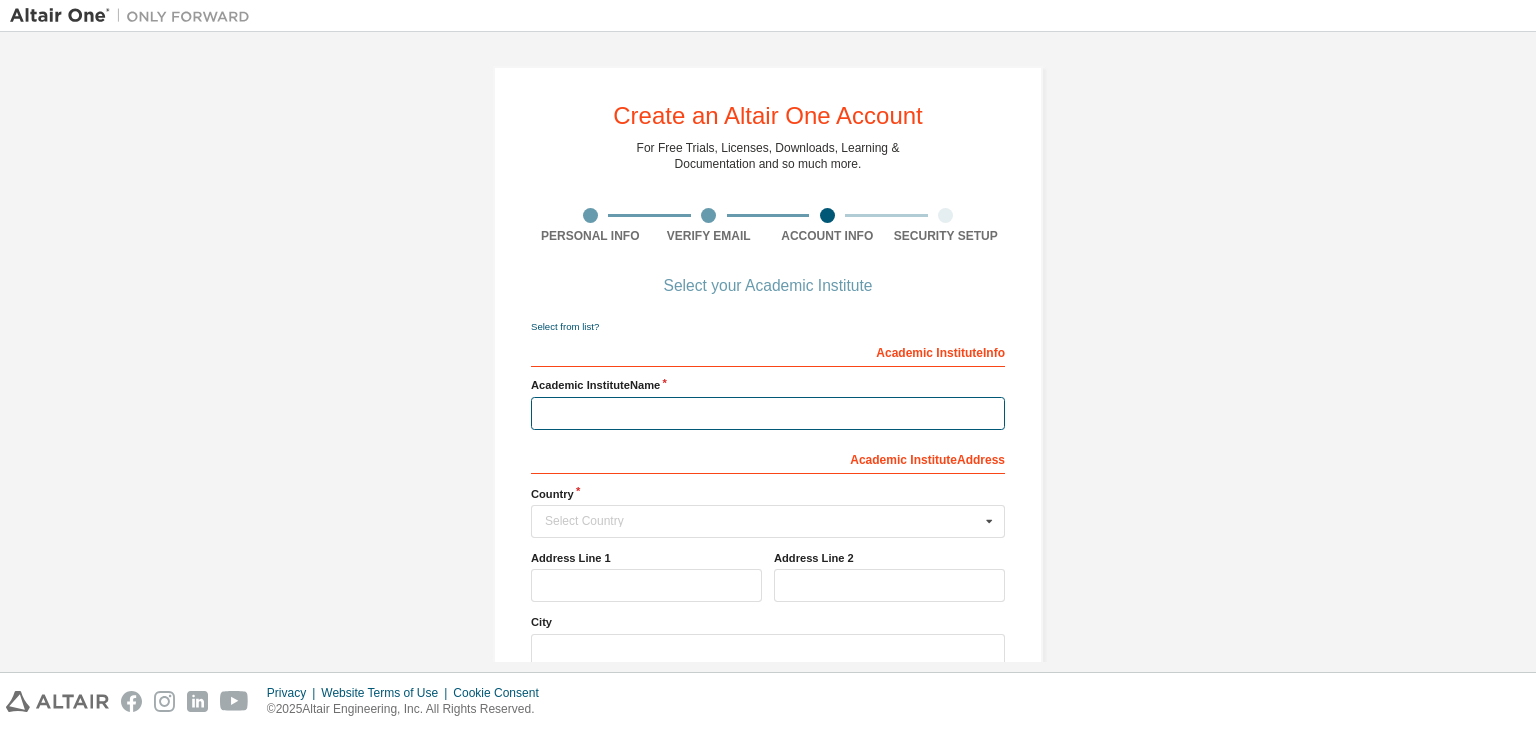 click at bounding box center [768, 413] 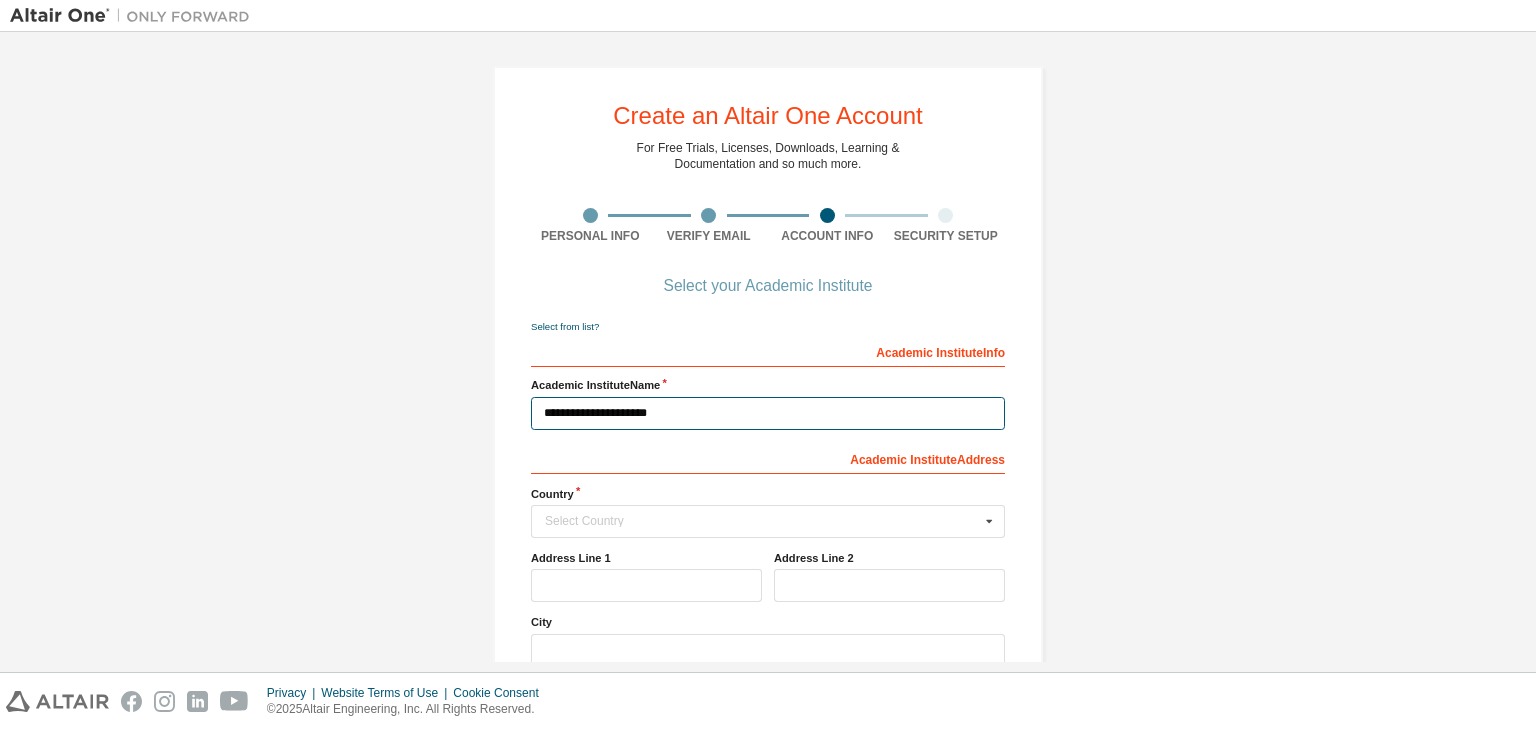 type on "**********" 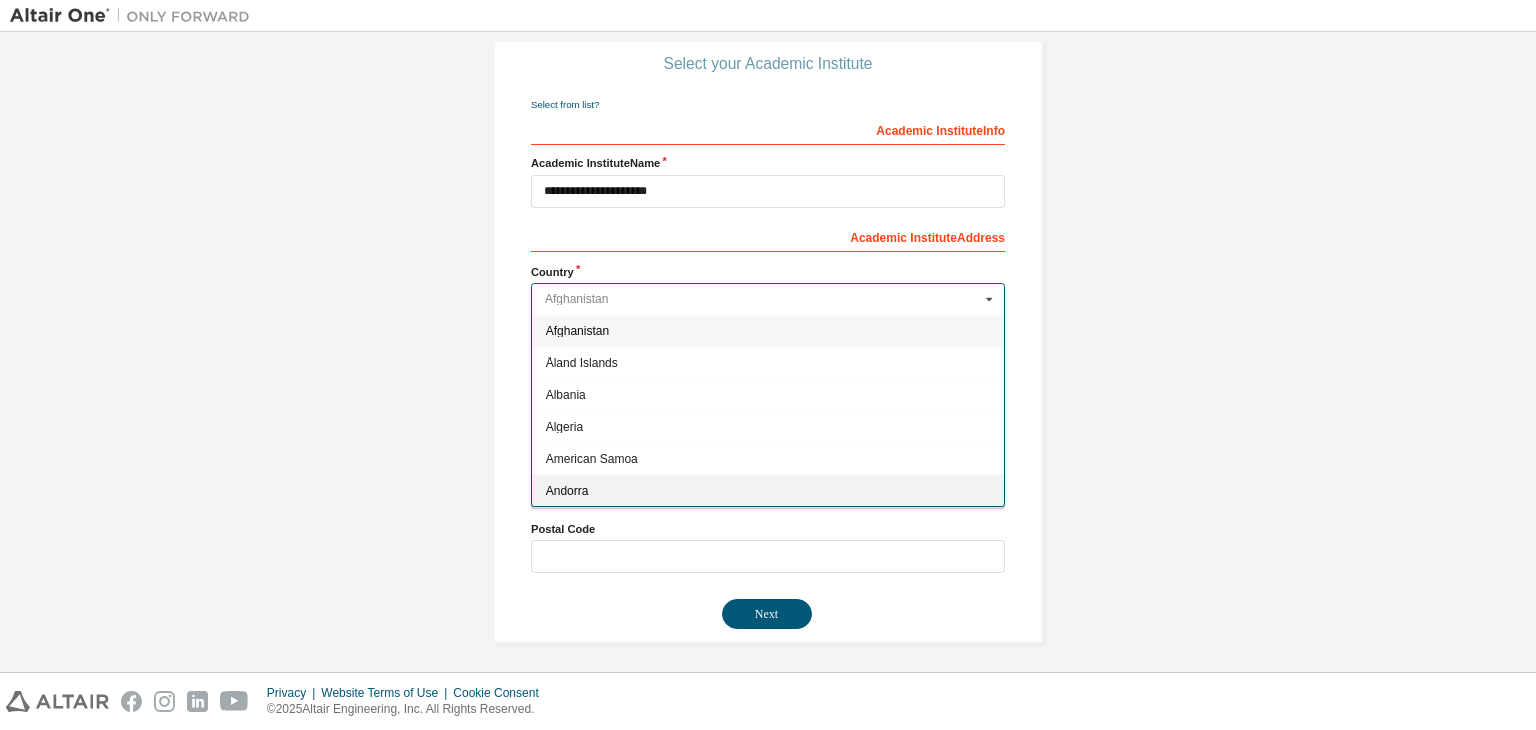 scroll, scrollTop: 223, scrollLeft: 0, axis: vertical 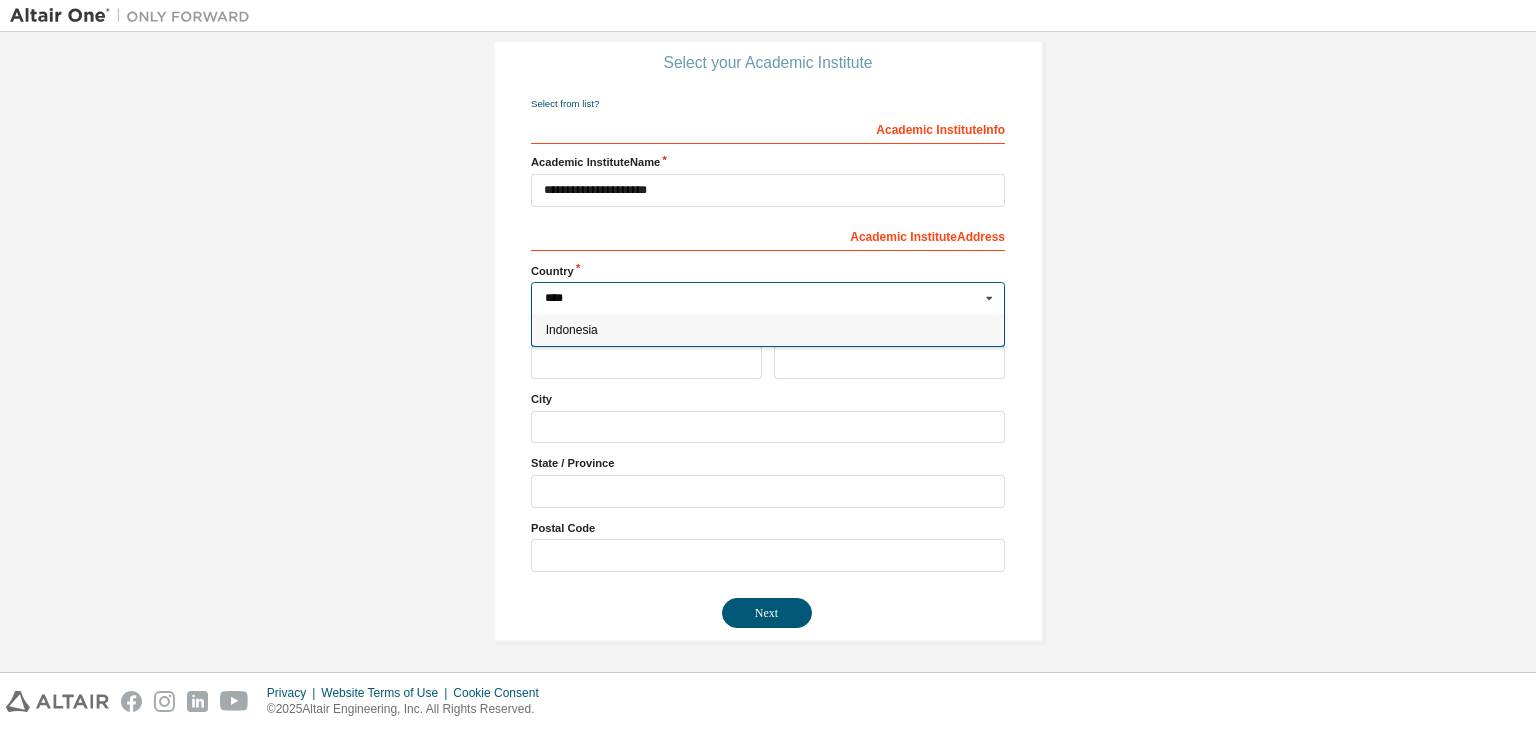 type on "****" 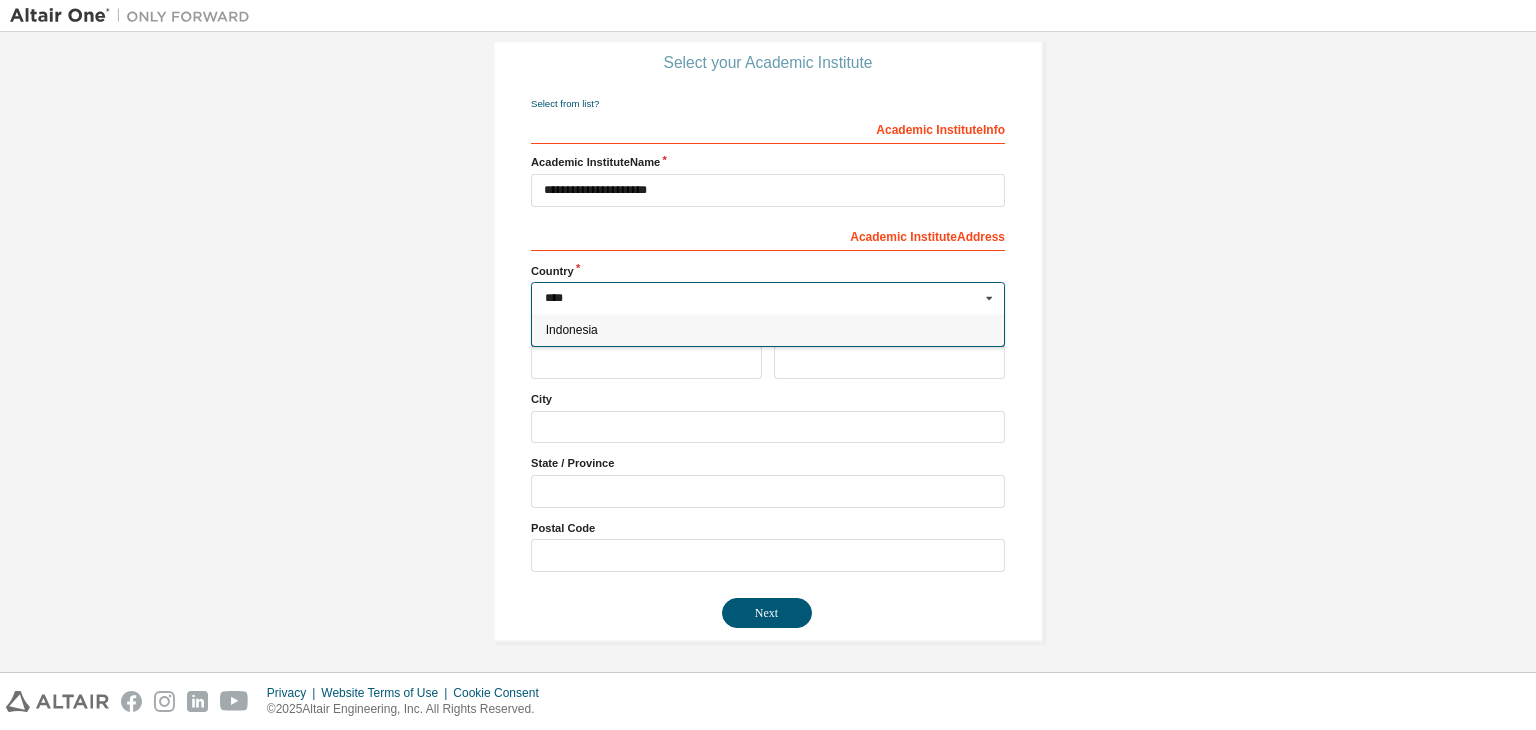 click on "Indonesia" at bounding box center [768, 330] 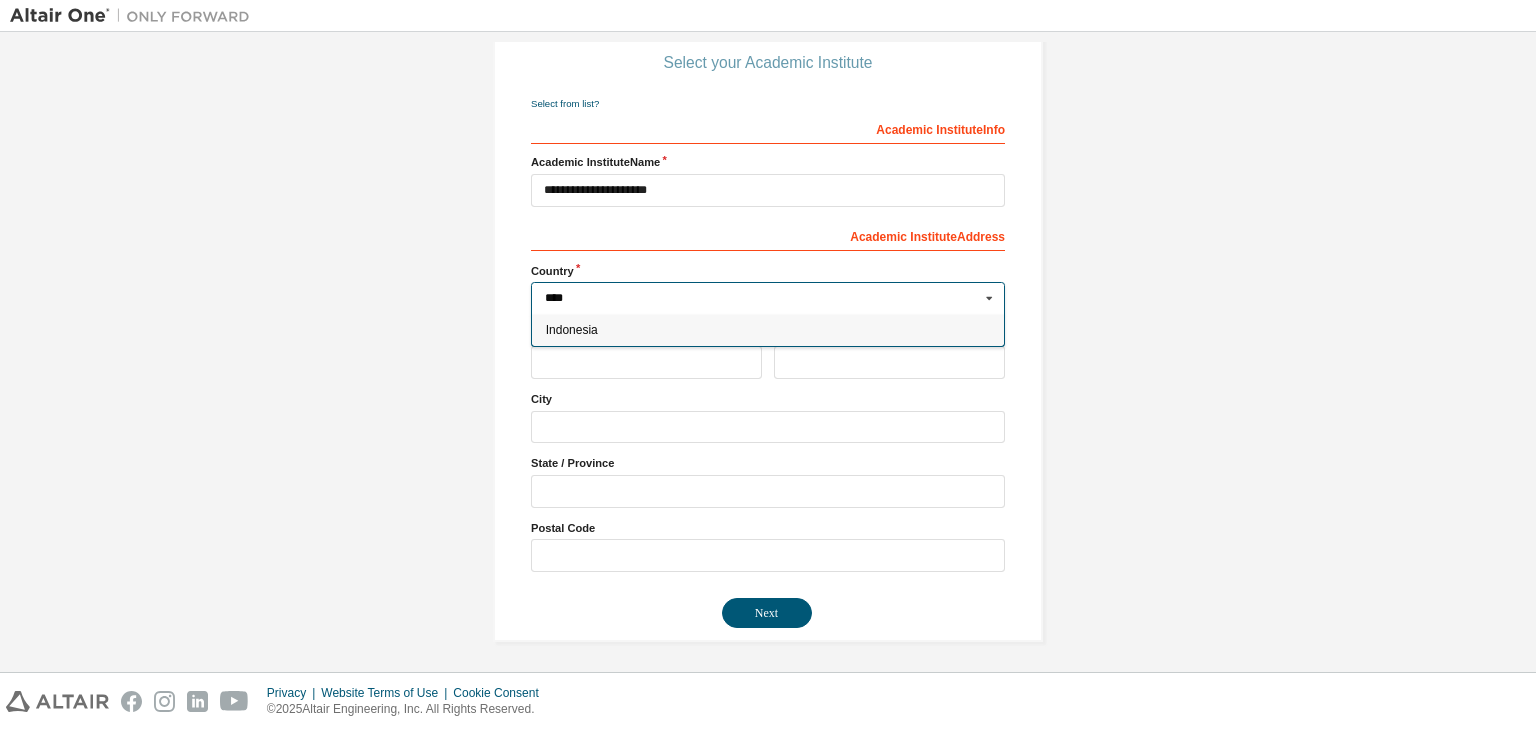 type on "***" 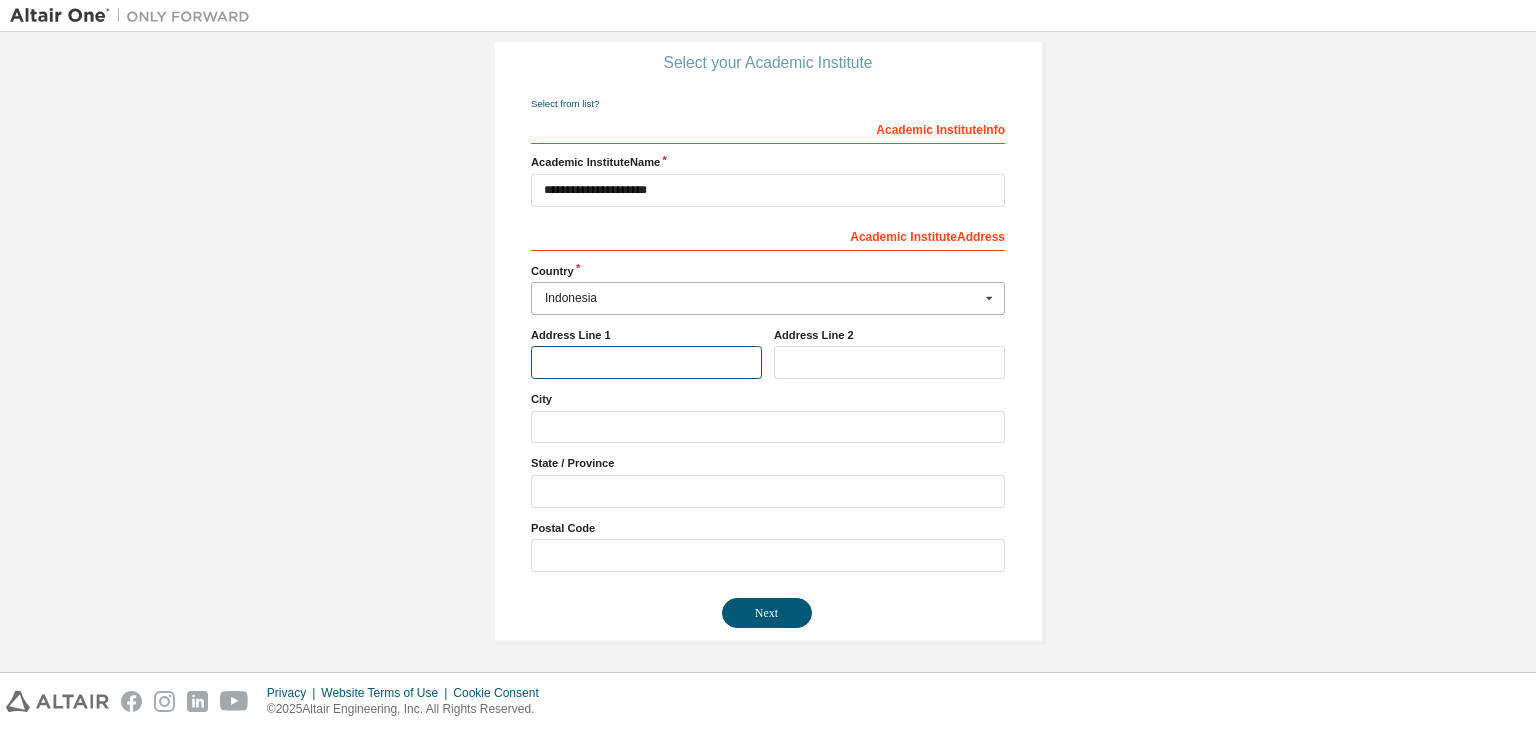 click at bounding box center (646, 362) 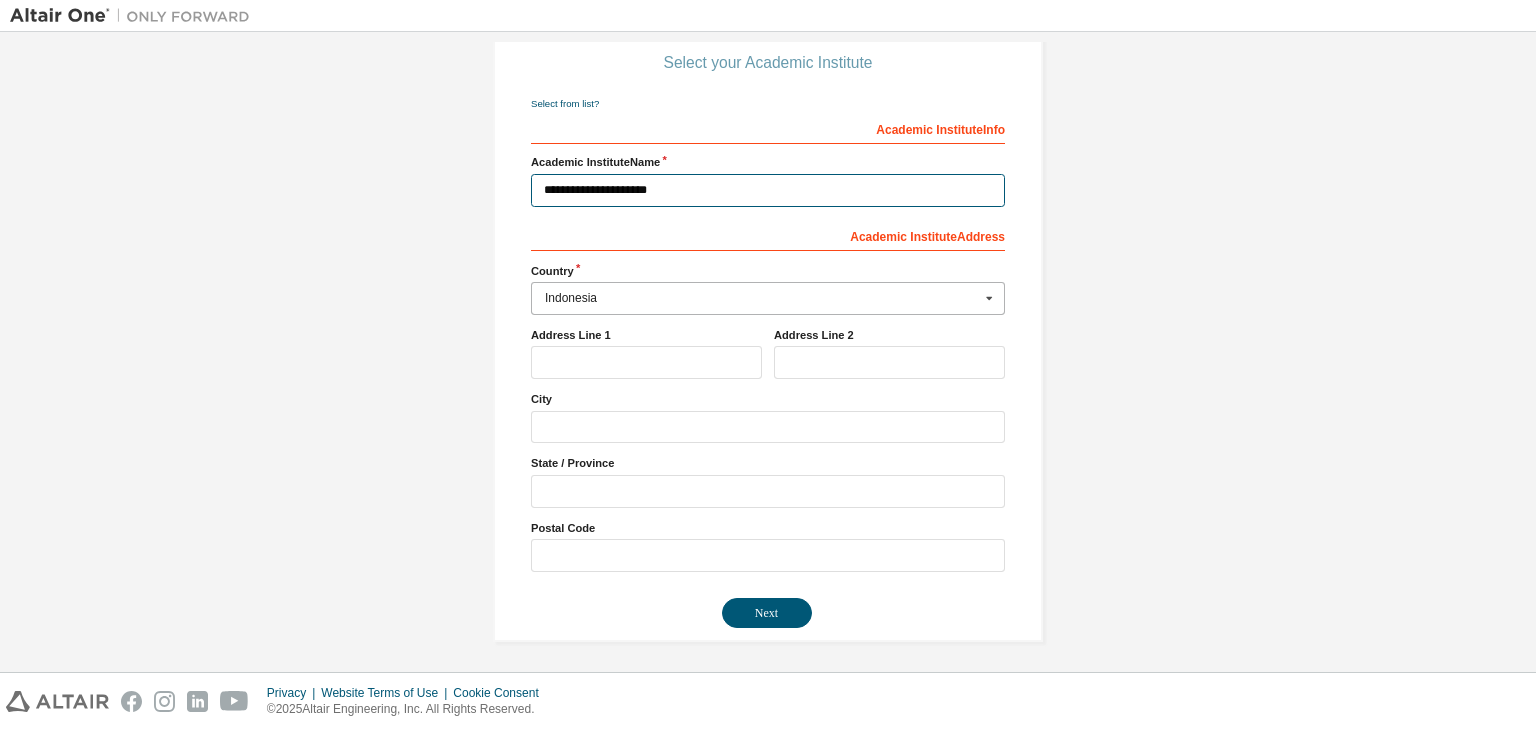 click on "**********" at bounding box center [768, 190] 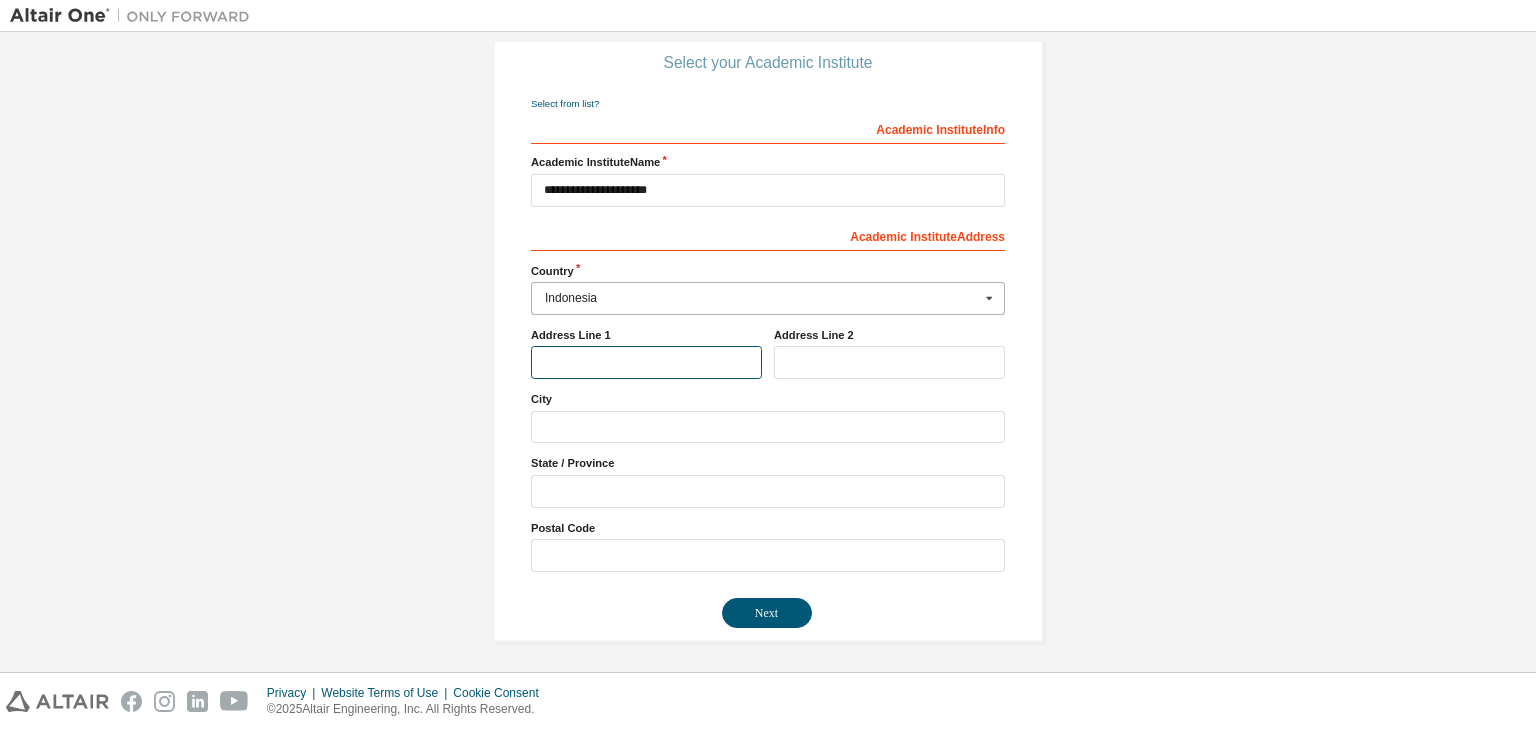 click at bounding box center [646, 362] 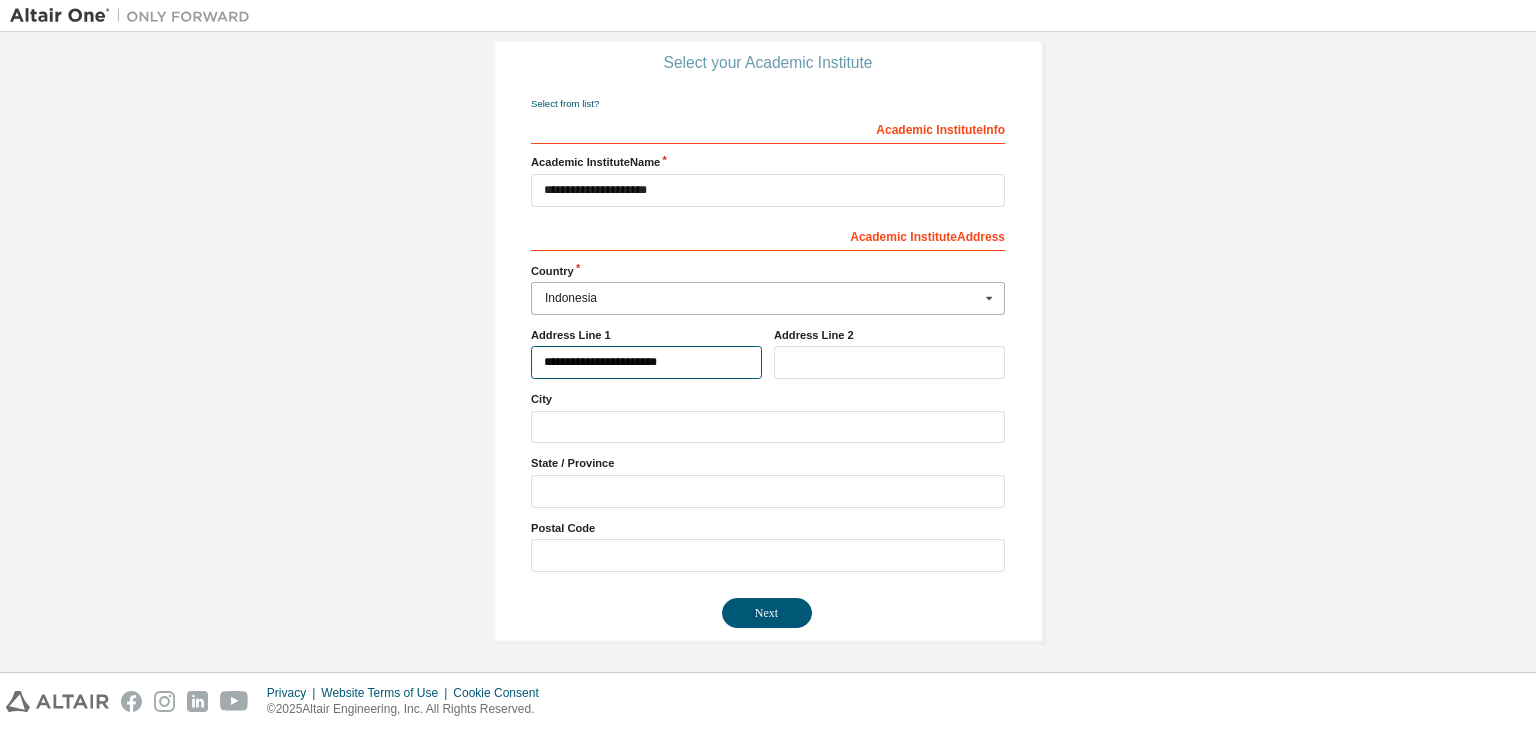 type on "**********" 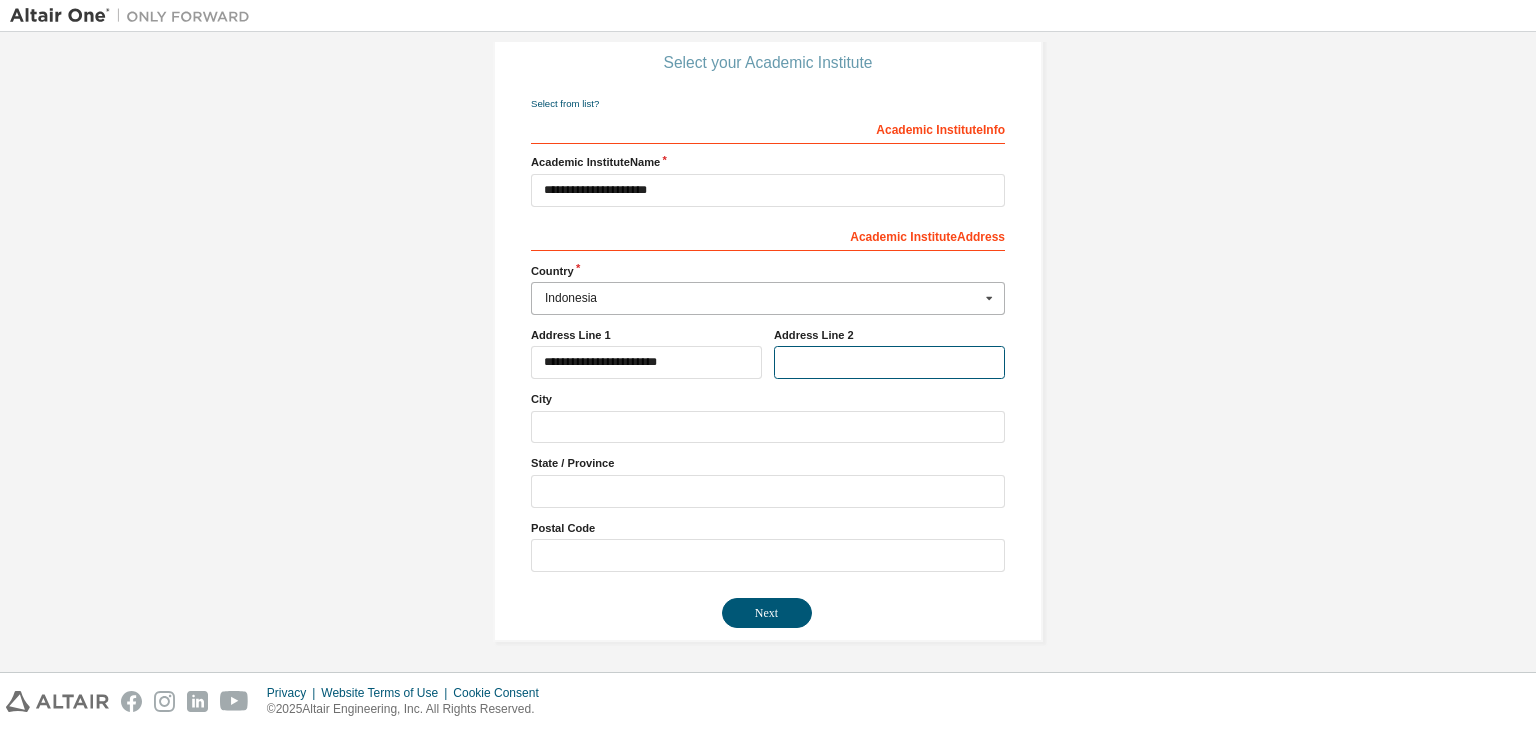click at bounding box center [889, 362] 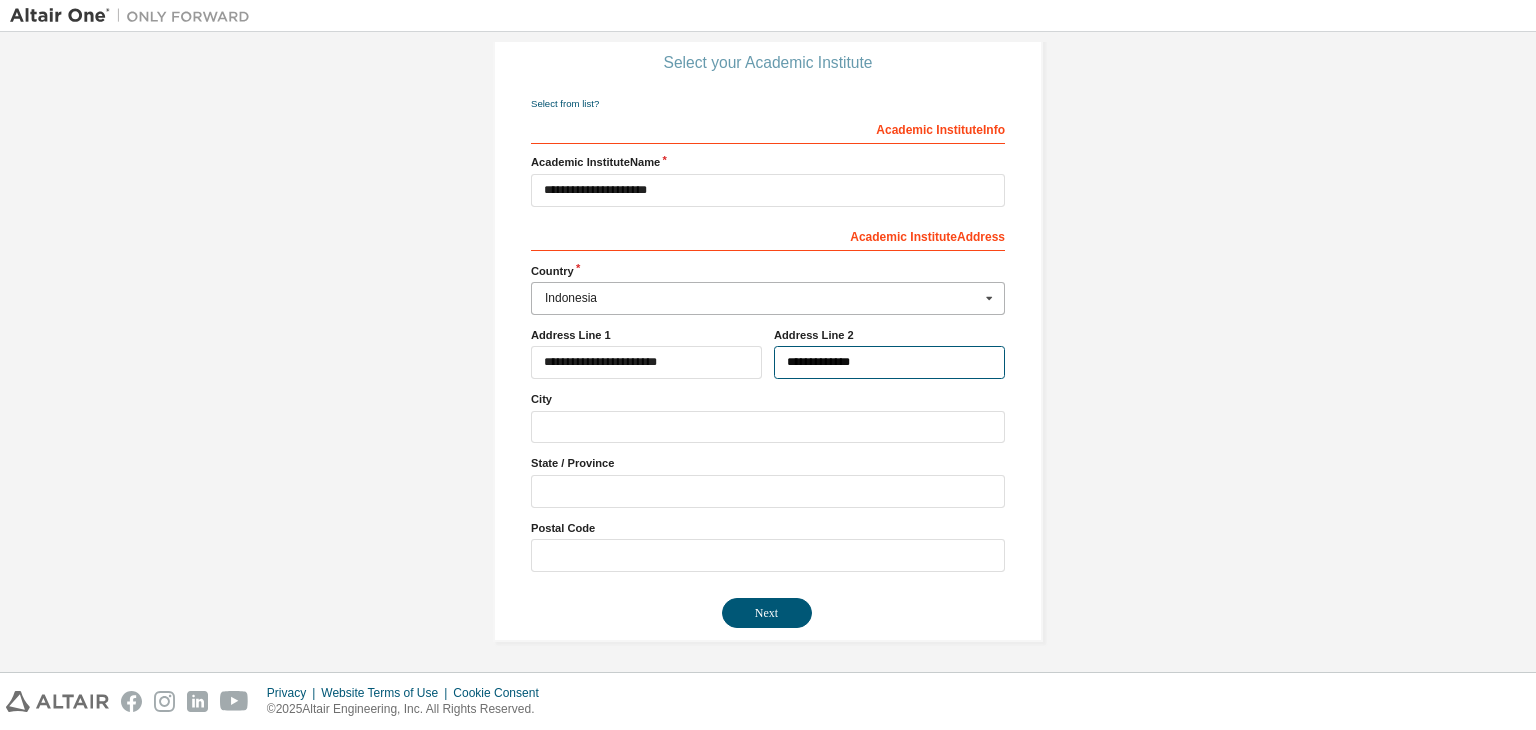 type on "**********" 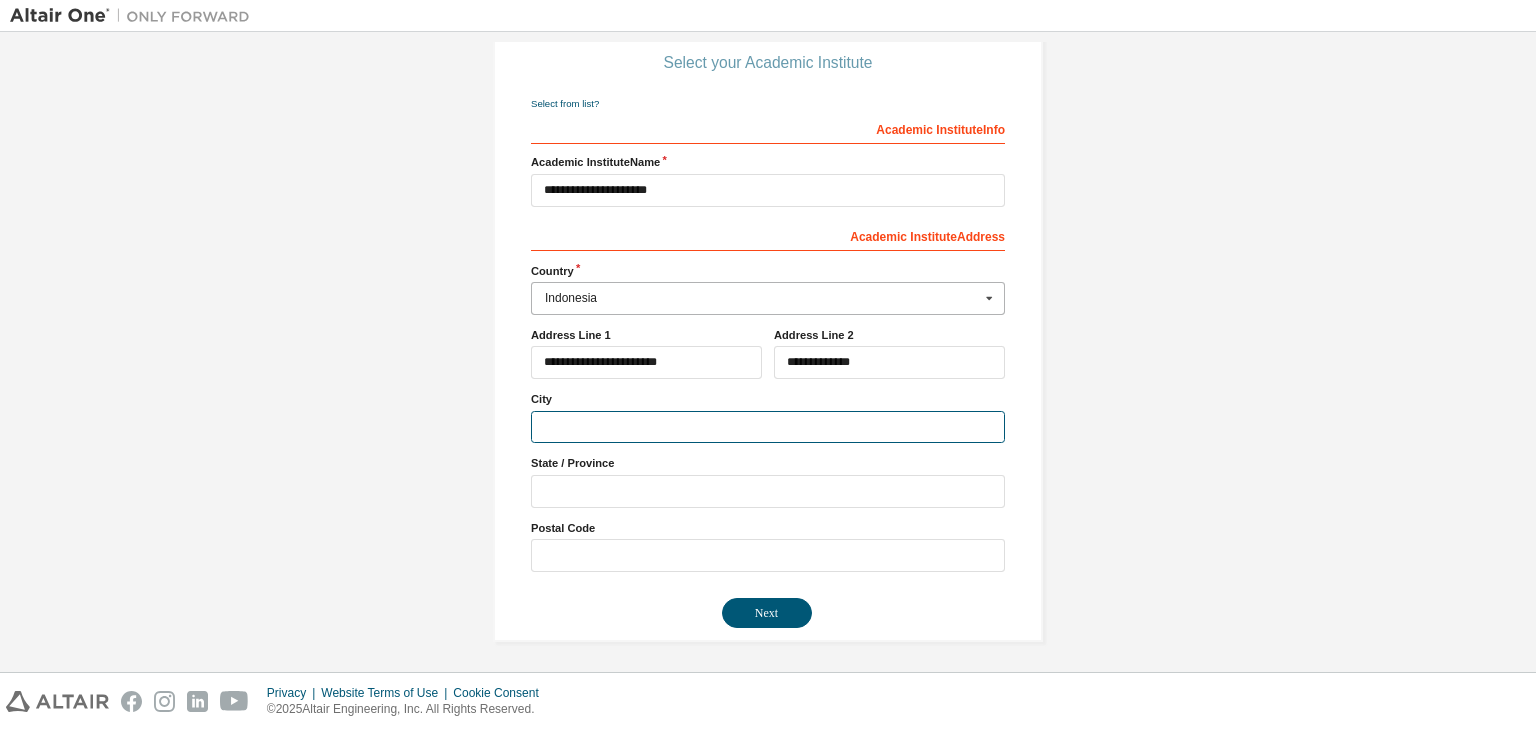 click at bounding box center [768, 427] 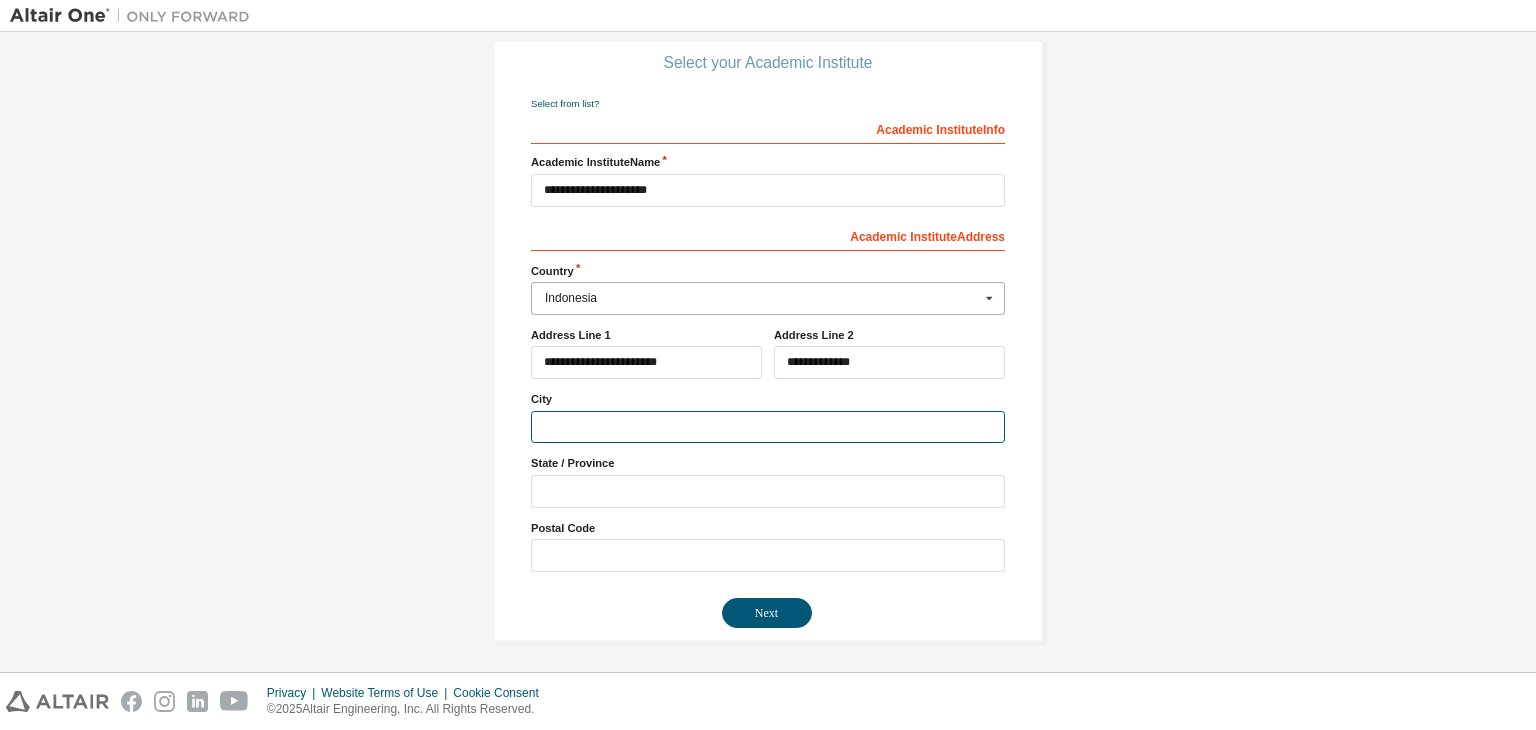 type on "*" 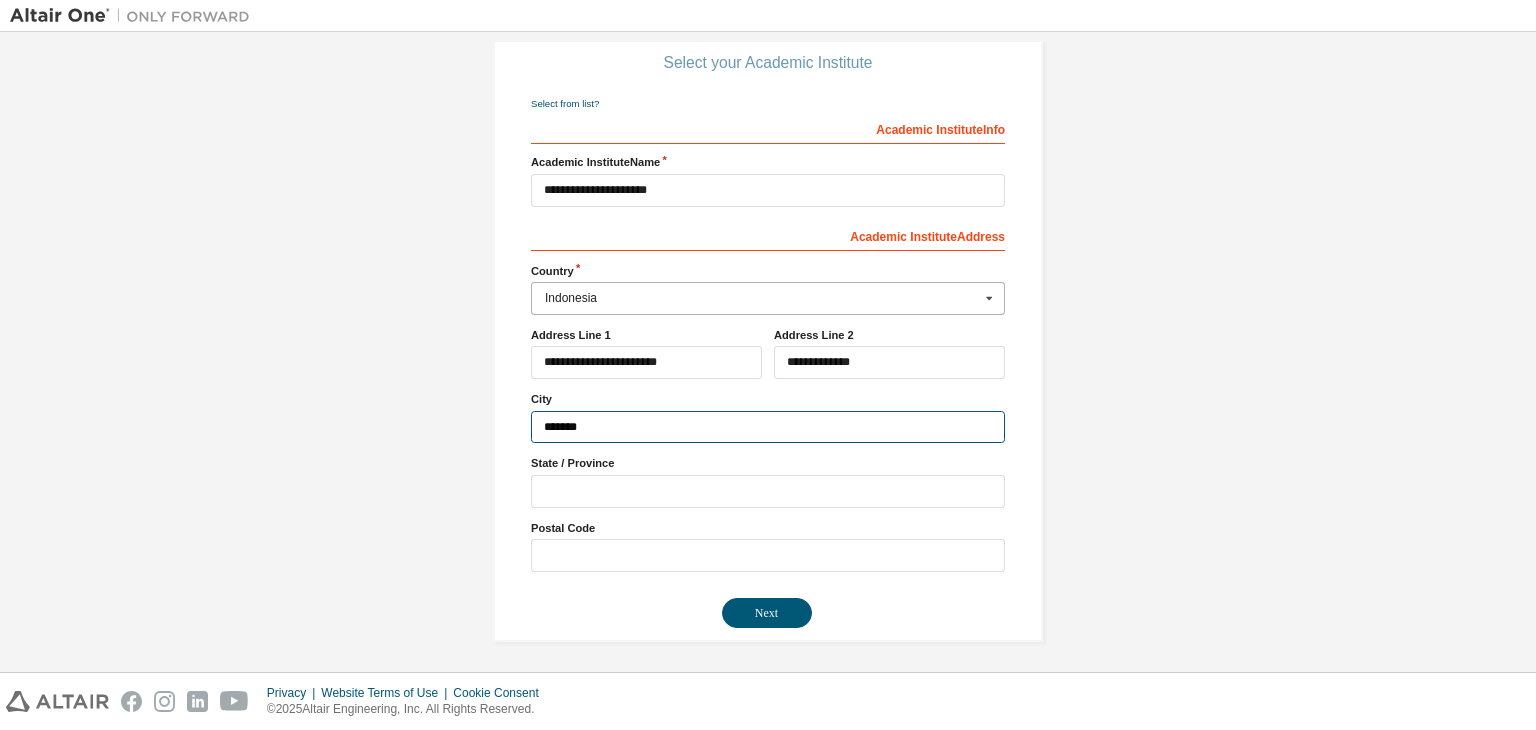 type on "*******" 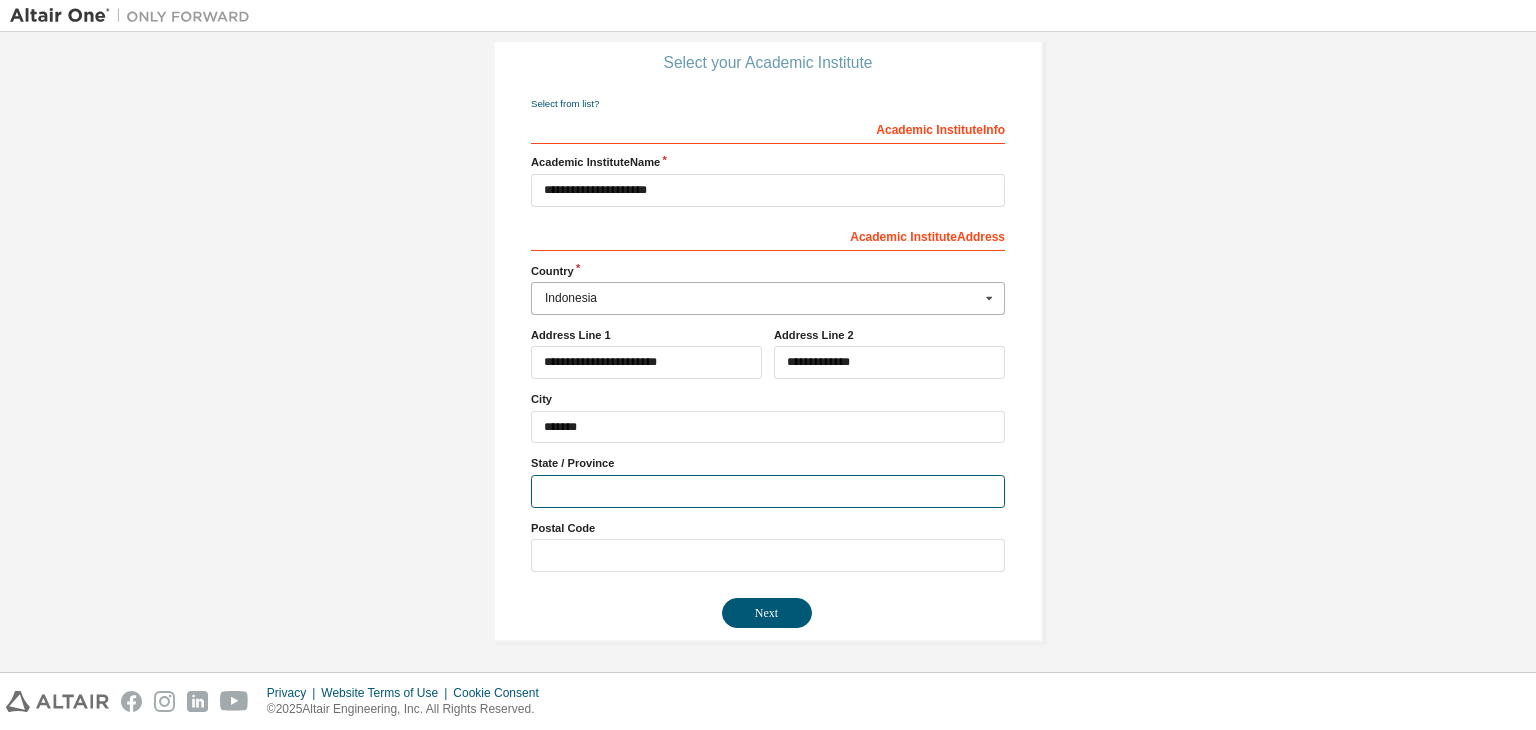 paste on "**********" 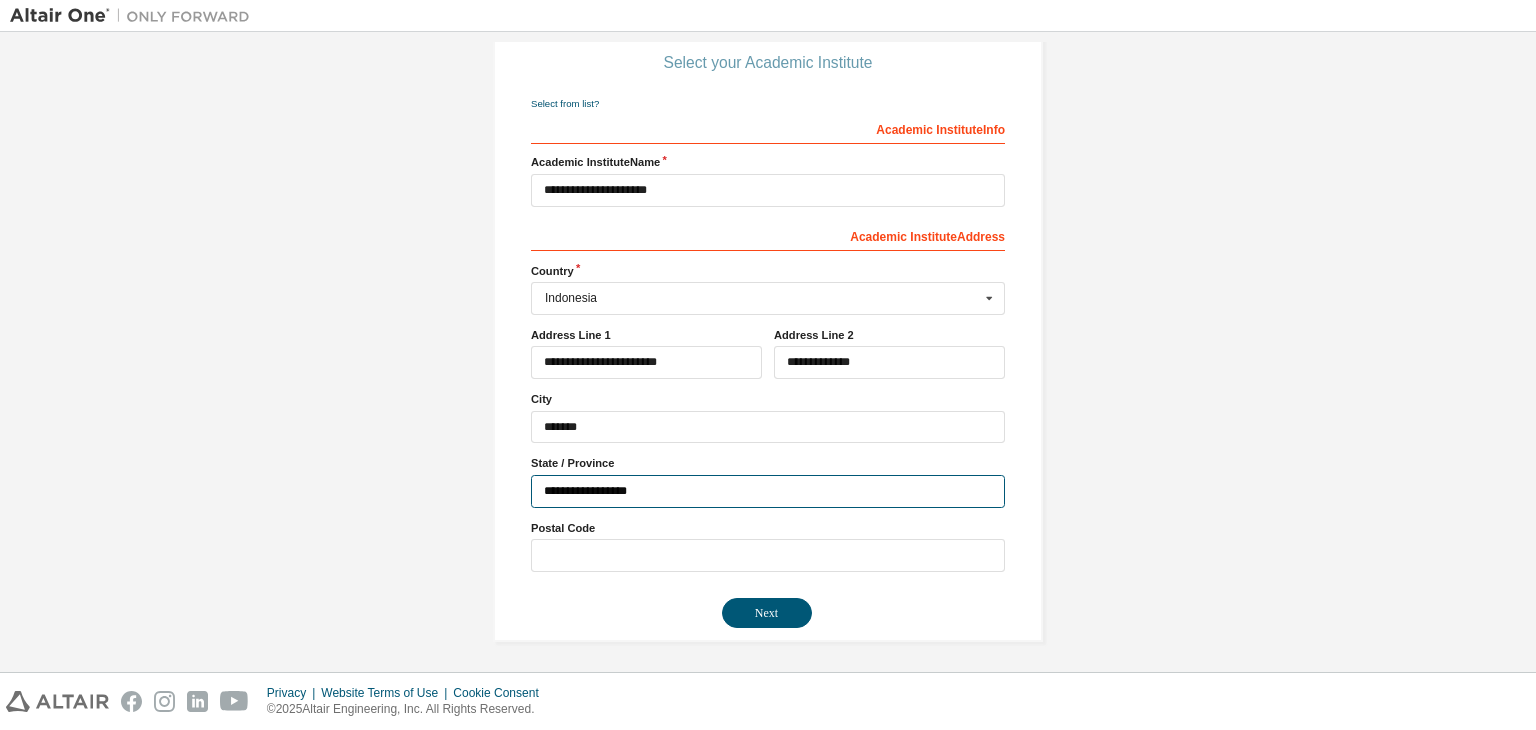 type on "**********" 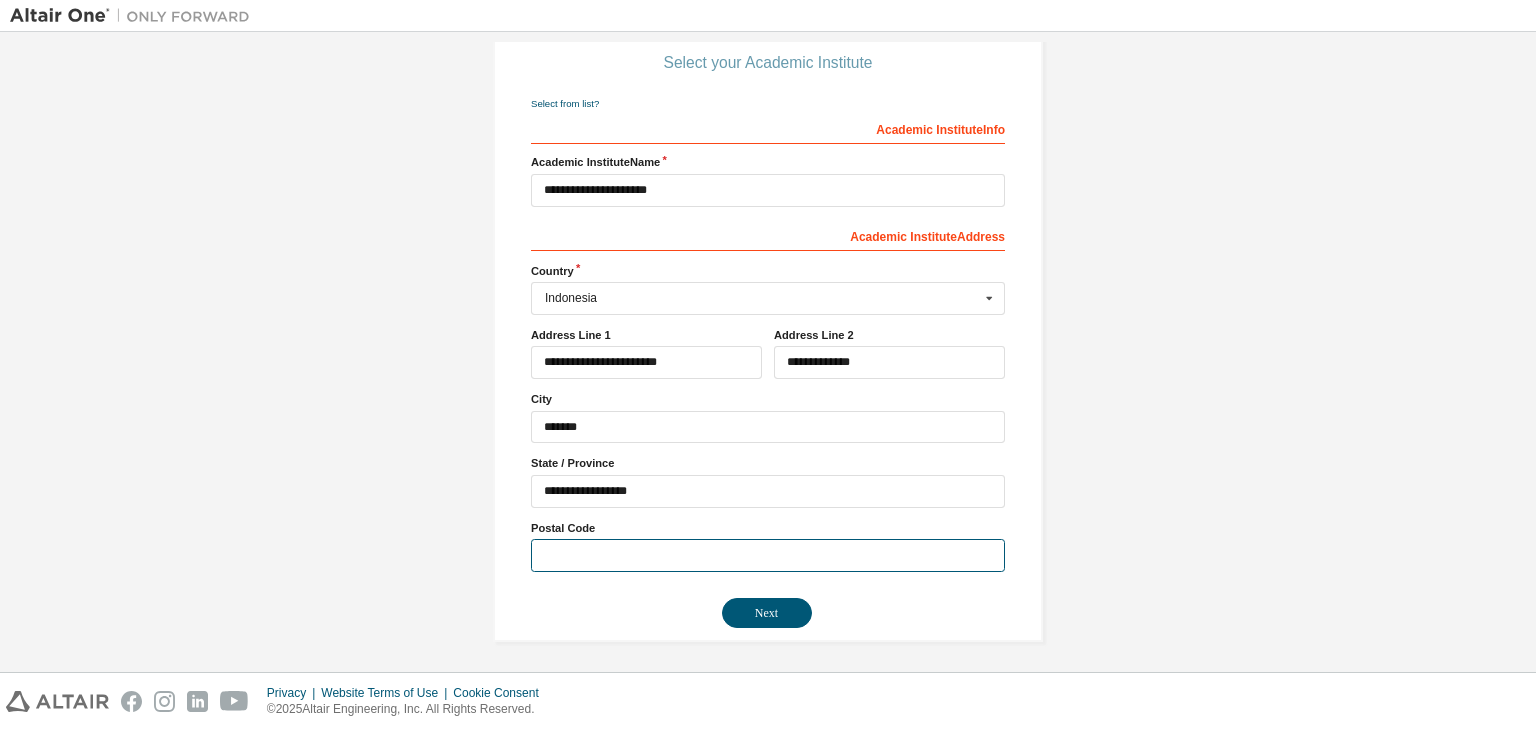 click at bounding box center (768, 555) 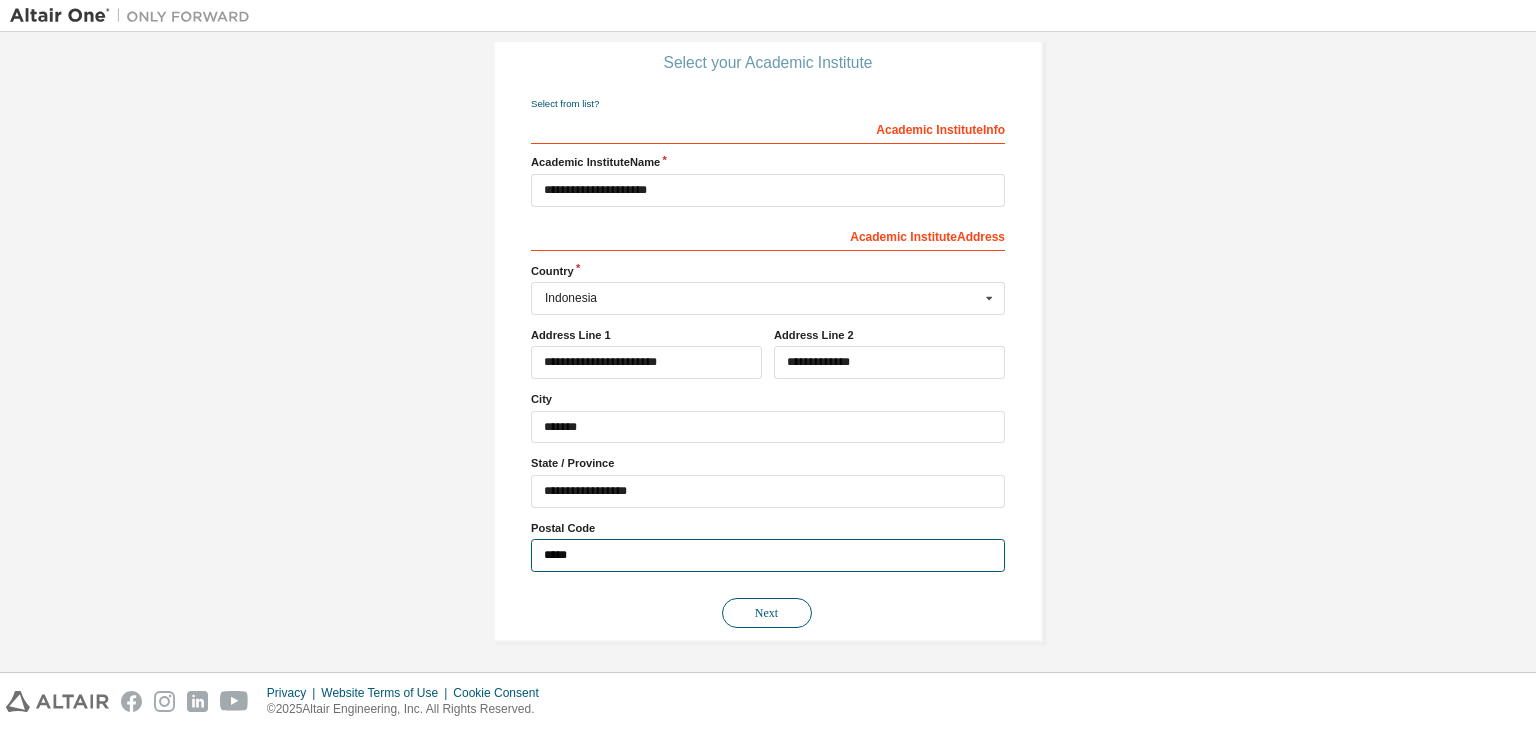 type on "*****" 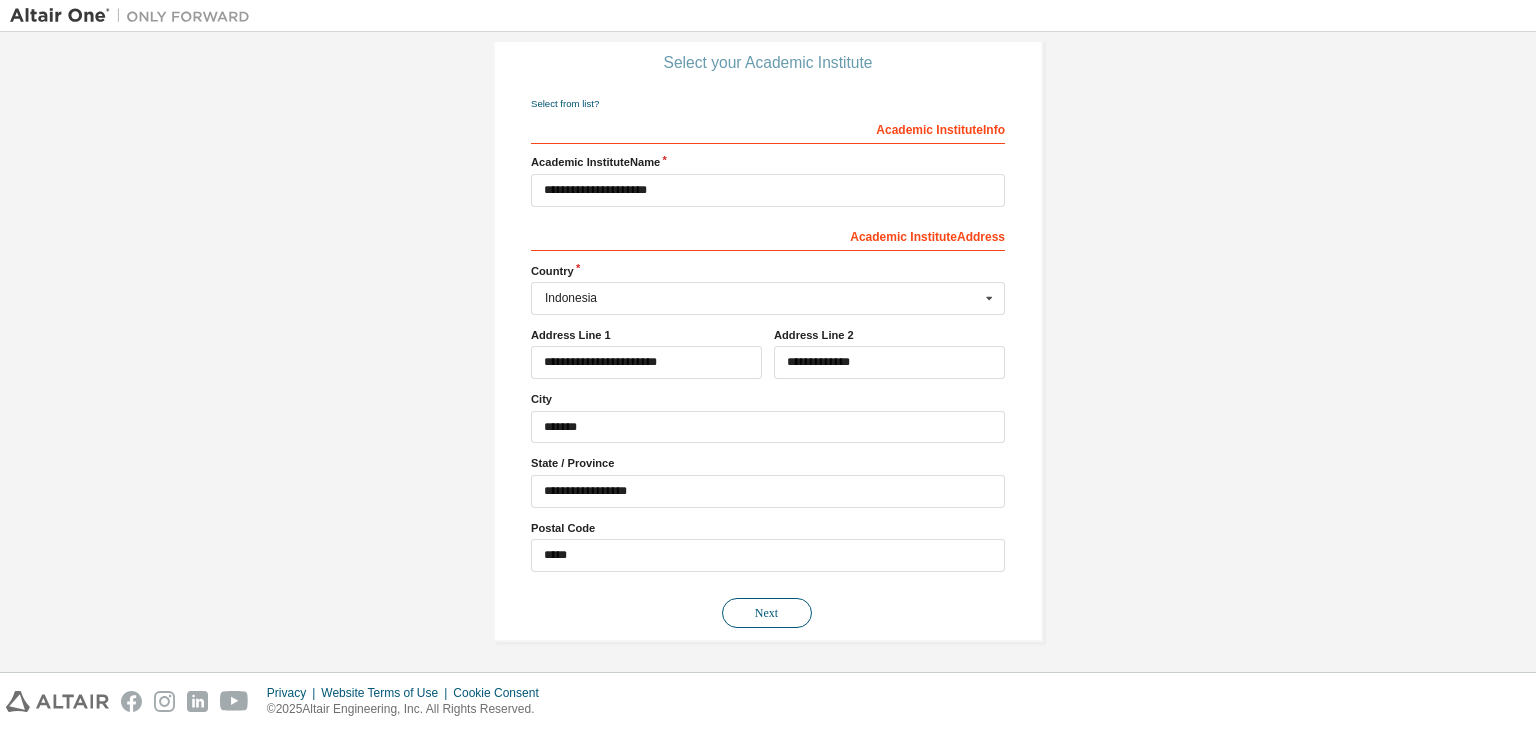 click on "Next" at bounding box center (767, 613) 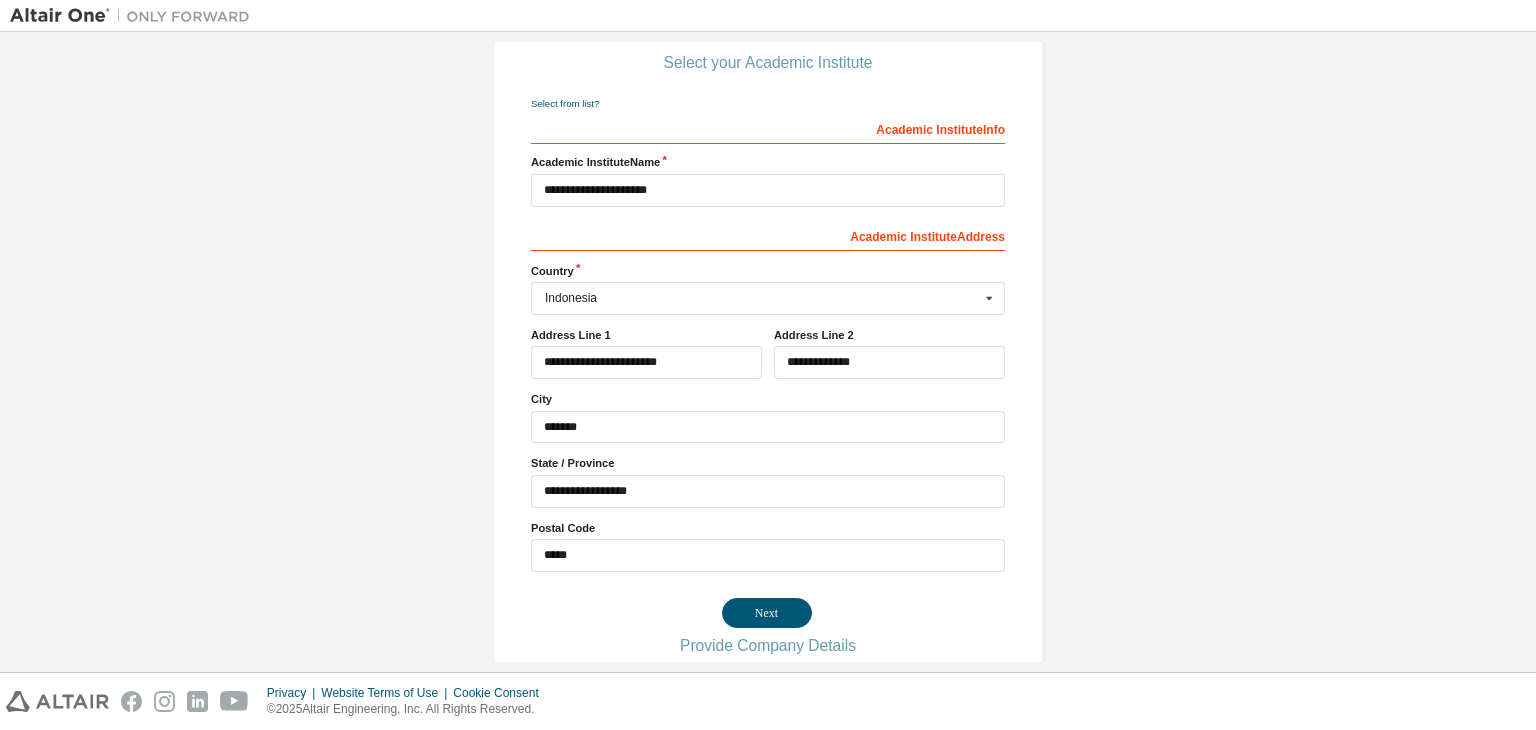 scroll, scrollTop: 0, scrollLeft: 0, axis: both 